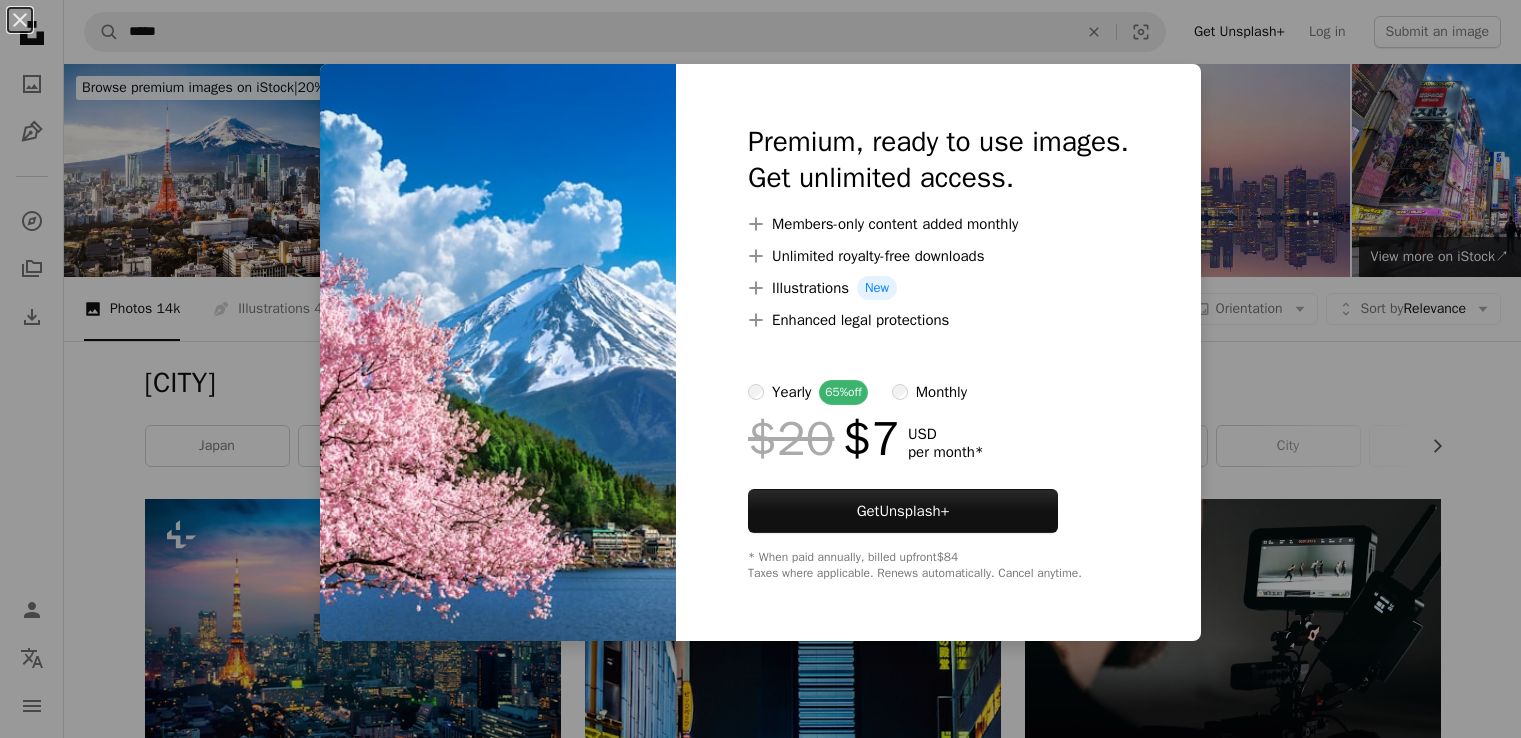 scroll, scrollTop: 1700, scrollLeft: 0, axis: vertical 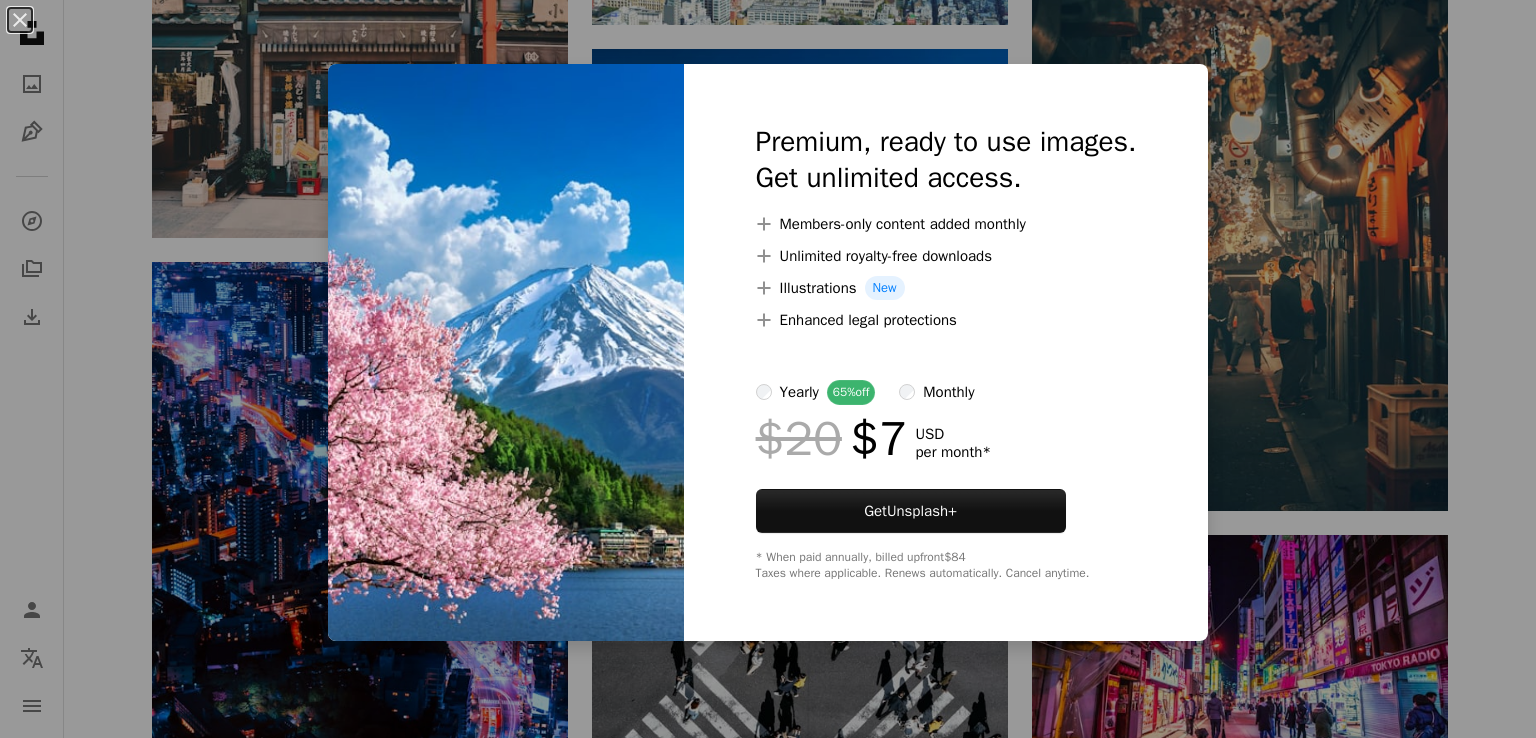 click on "An X shape Premium, ready to use images. Get unlimited access. A plus sign Members-only content added monthly A plus sign Unlimited royalty-free downloads A plus sign Illustrations  New A plus sign Enhanced legal protections yearly 65%  off monthly $20   $7 USD per month * Get  Unsplash+ * When paid annually, billed upfront  $84 Taxes where applicable. Renews automatically. Cancel anytime." at bounding box center [768, 369] 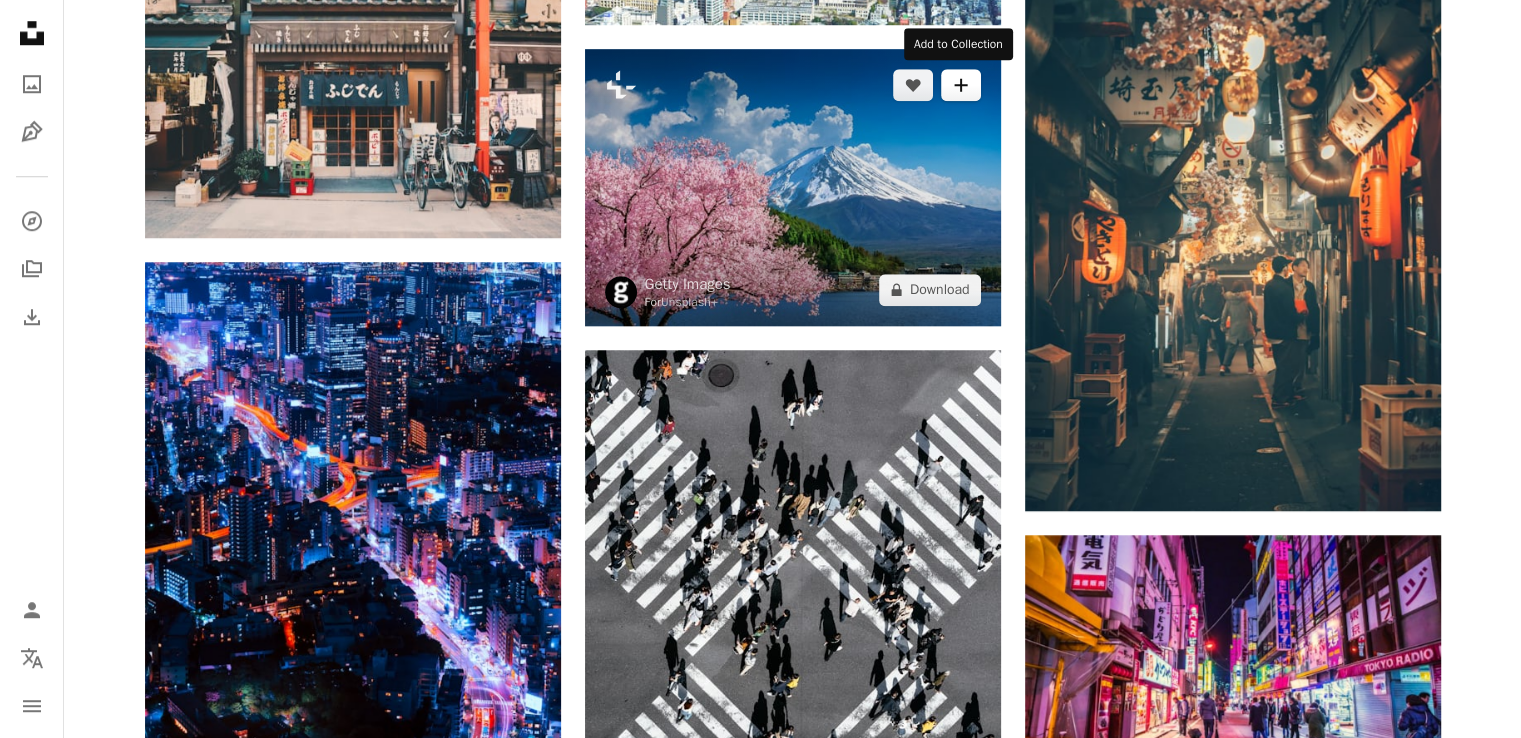 click on "A plus sign" at bounding box center (961, 85) 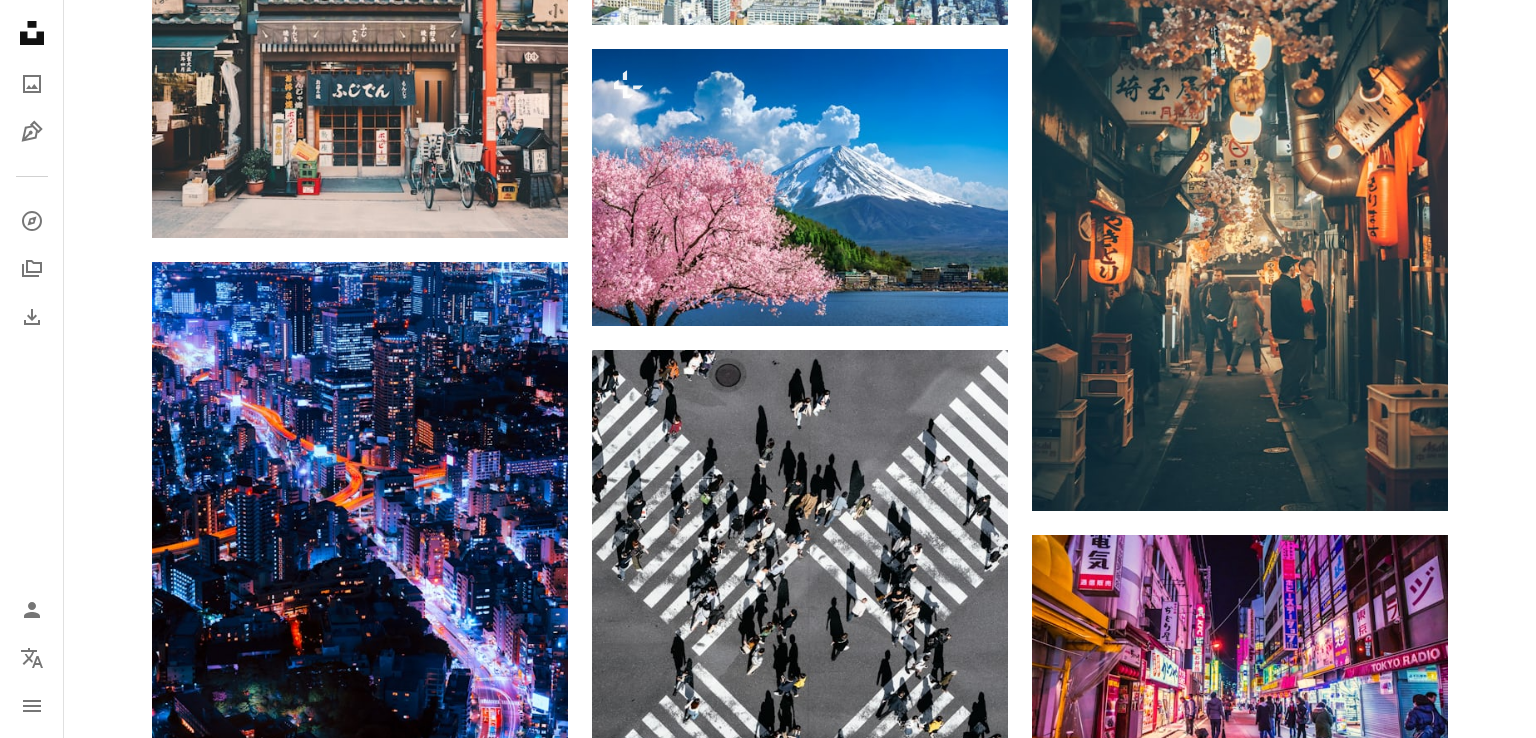 drag, startPoint x: 1132, startPoint y: 50, endPoint x: 1079, endPoint y: 68, distance: 55.97321 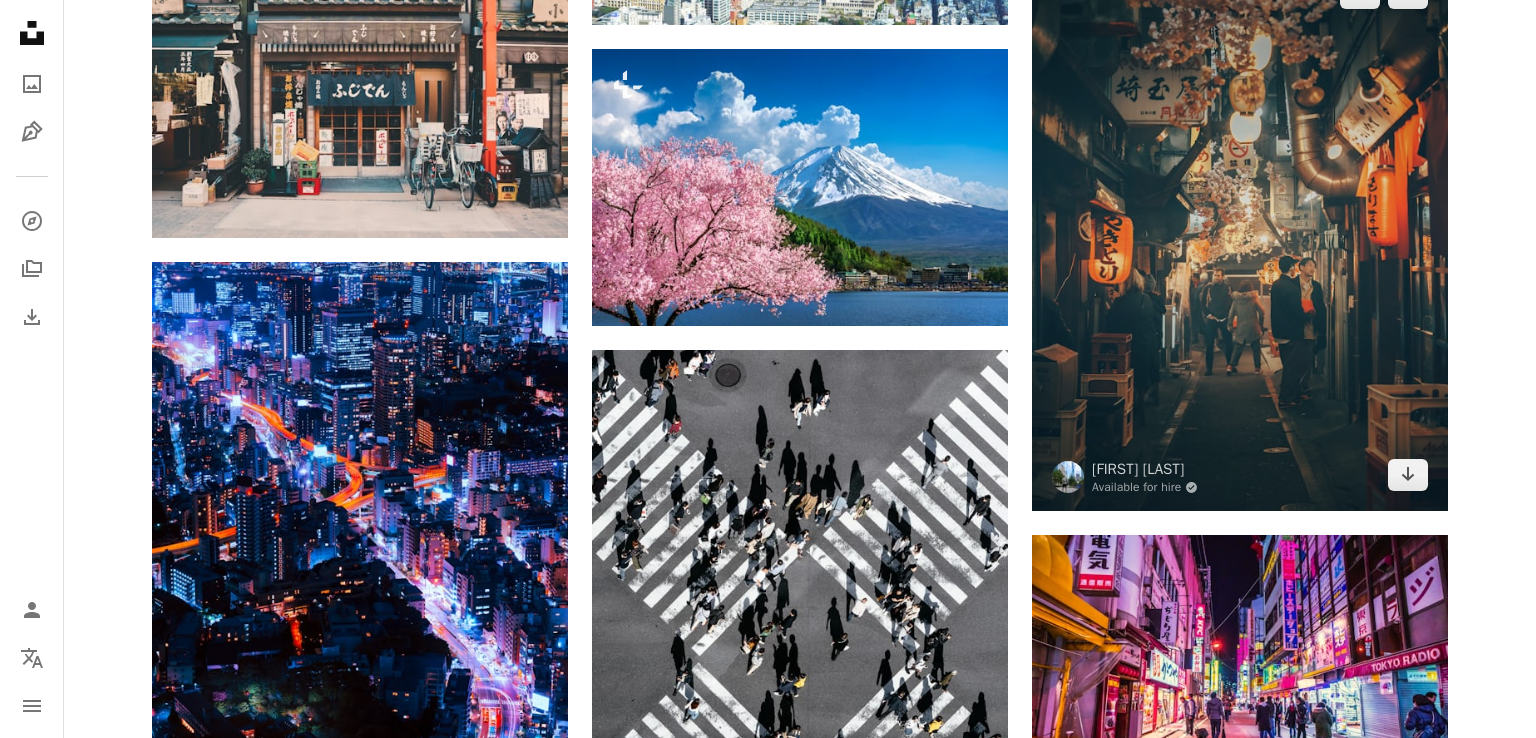 click on "An X shape Join Unsplash Already have an account?  Login First name Last name Email Username  (only letters, numbers and underscores) Password  (min. 8 char) Join By joining, you agree to the  Terms  and  Privacy Policy ." at bounding box center (768, 3030) 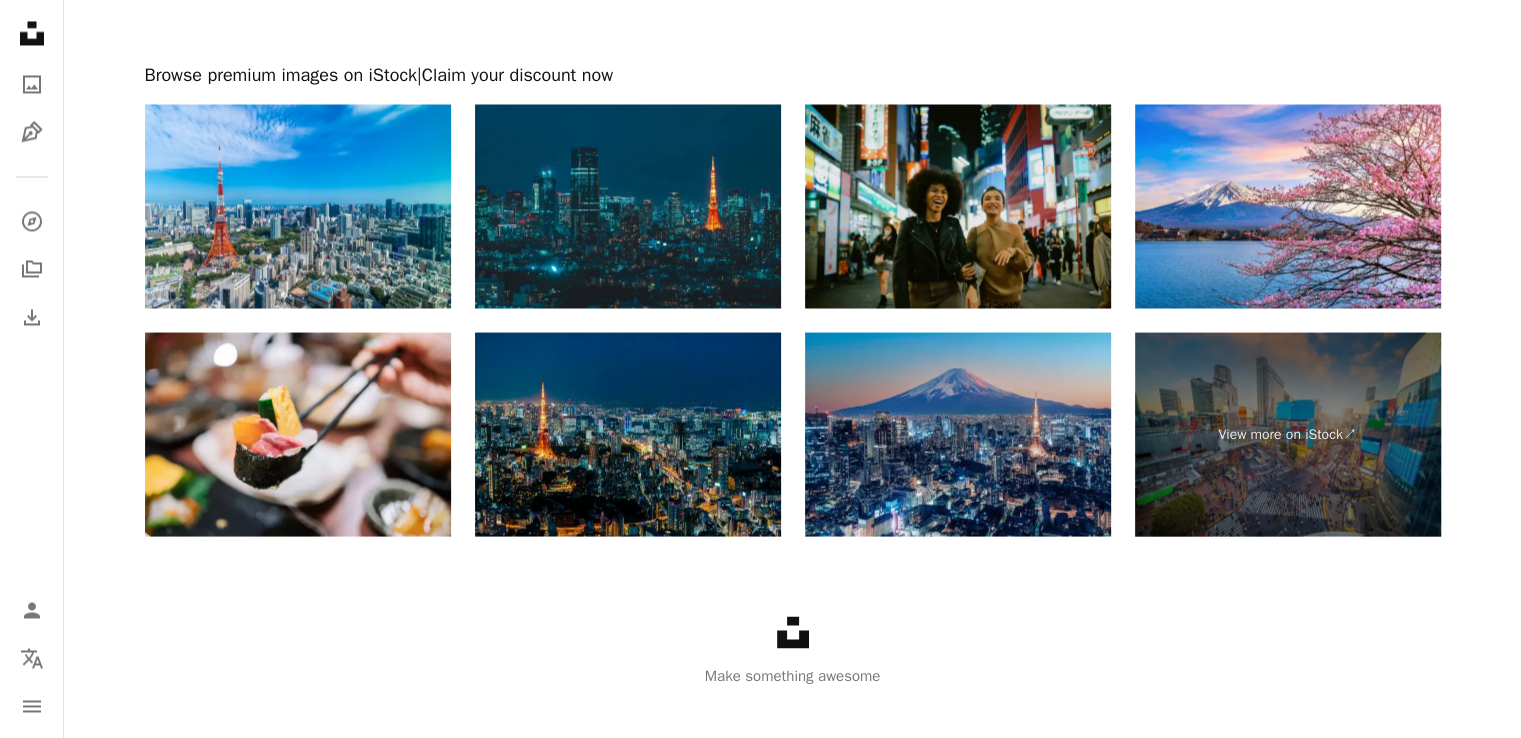 scroll, scrollTop: 3600, scrollLeft: 0, axis: vertical 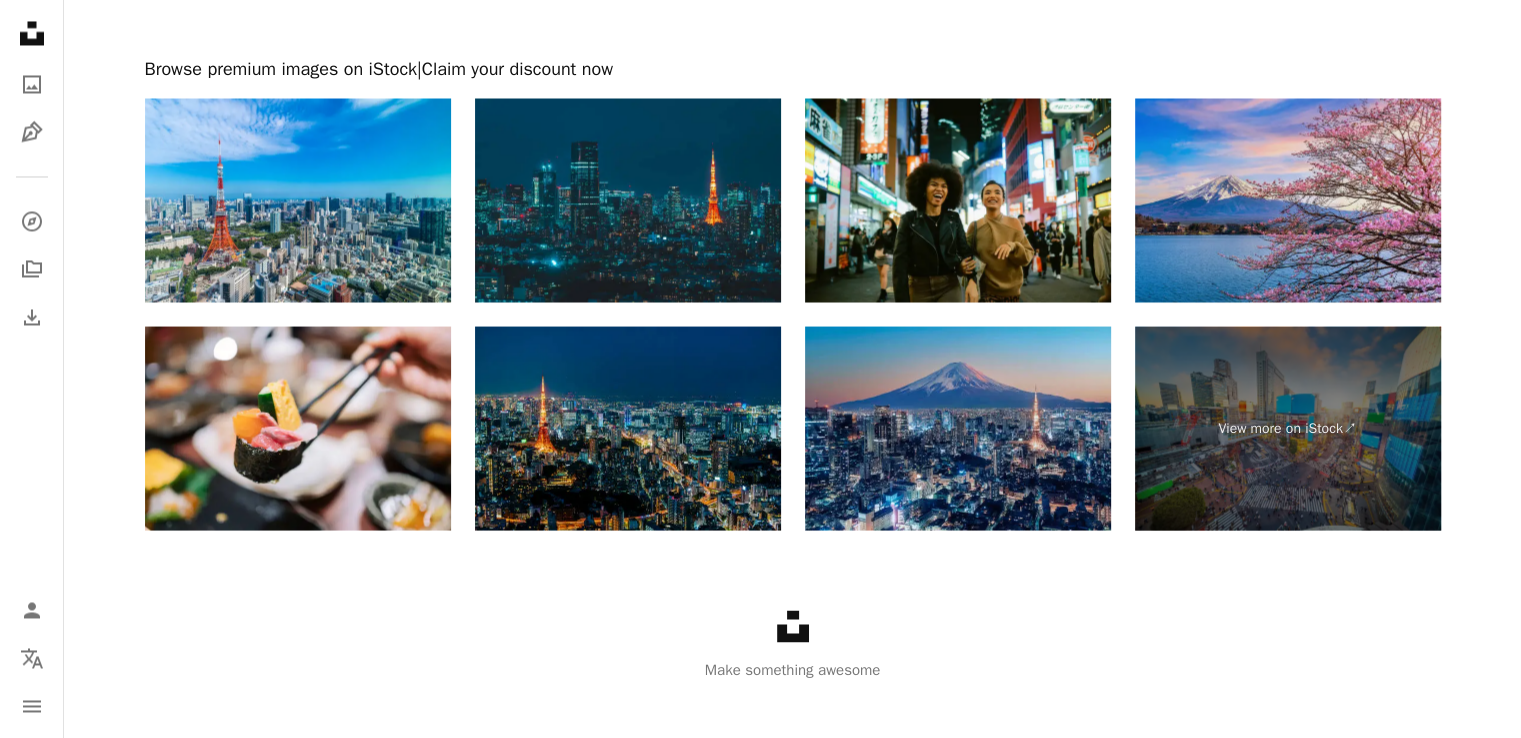 click at bounding box center [1288, 200] 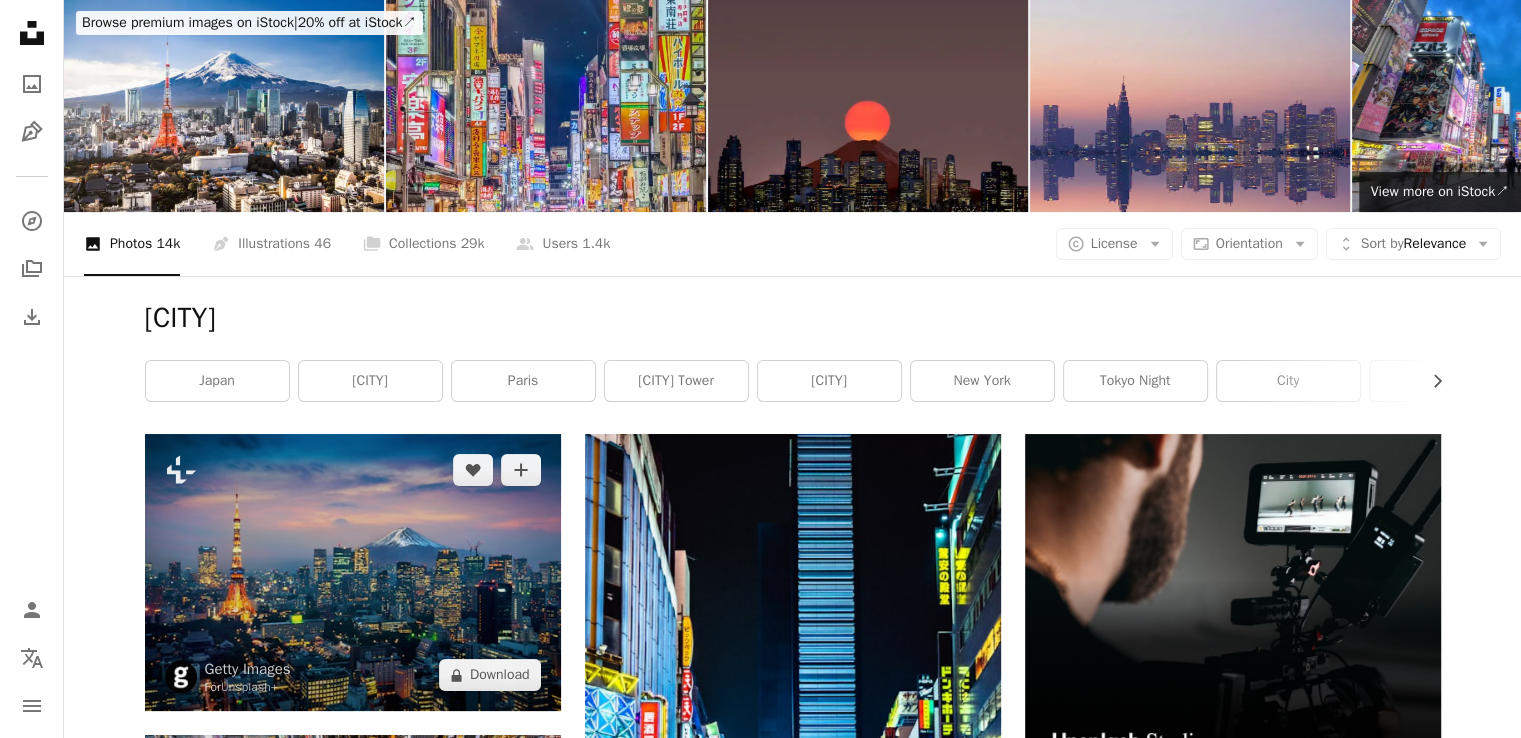 scroll, scrollTop: 0, scrollLeft: 0, axis: both 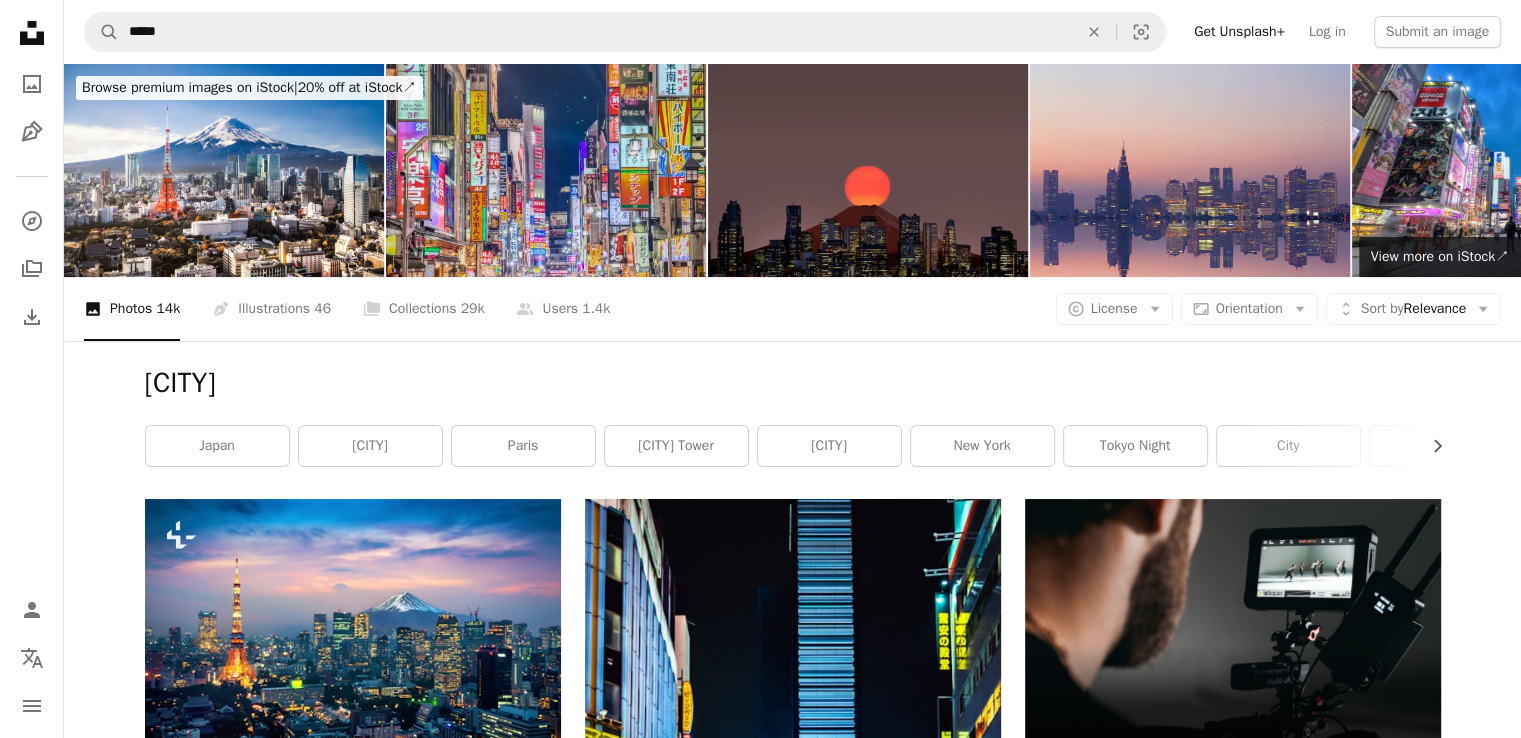 click on "[CITY]" at bounding box center [829, 446] 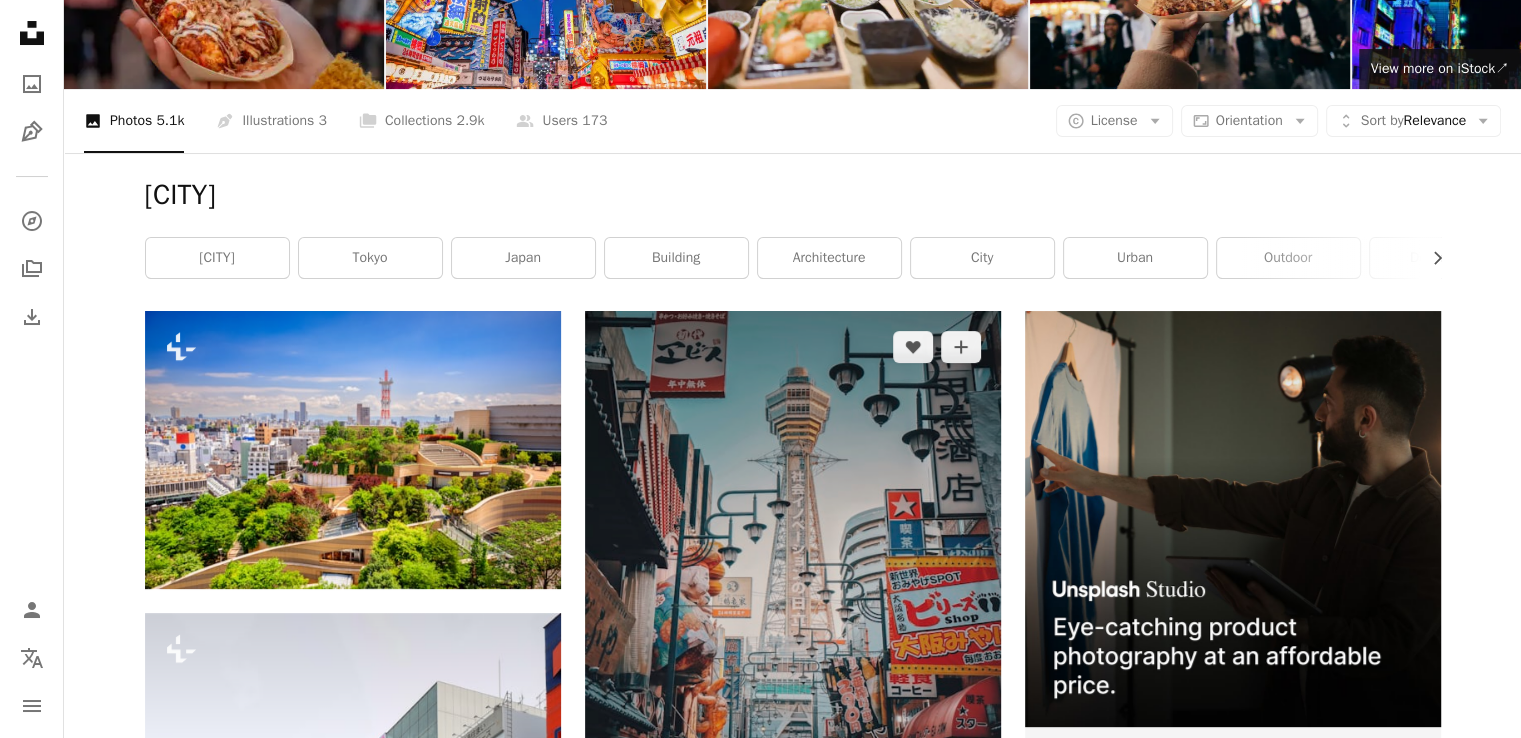 scroll, scrollTop: 0, scrollLeft: 0, axis: both 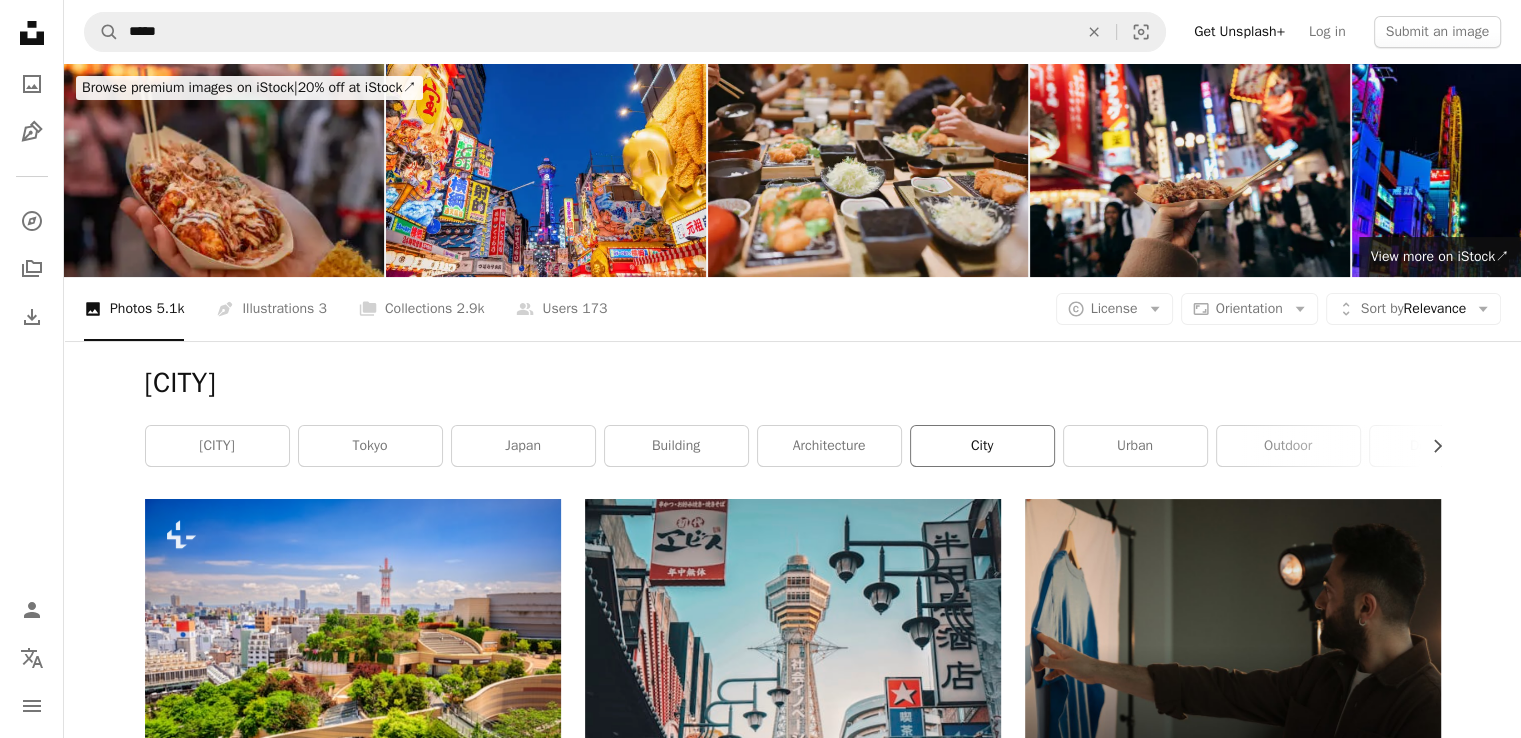 click on "city" at bounding box center (982, 446) 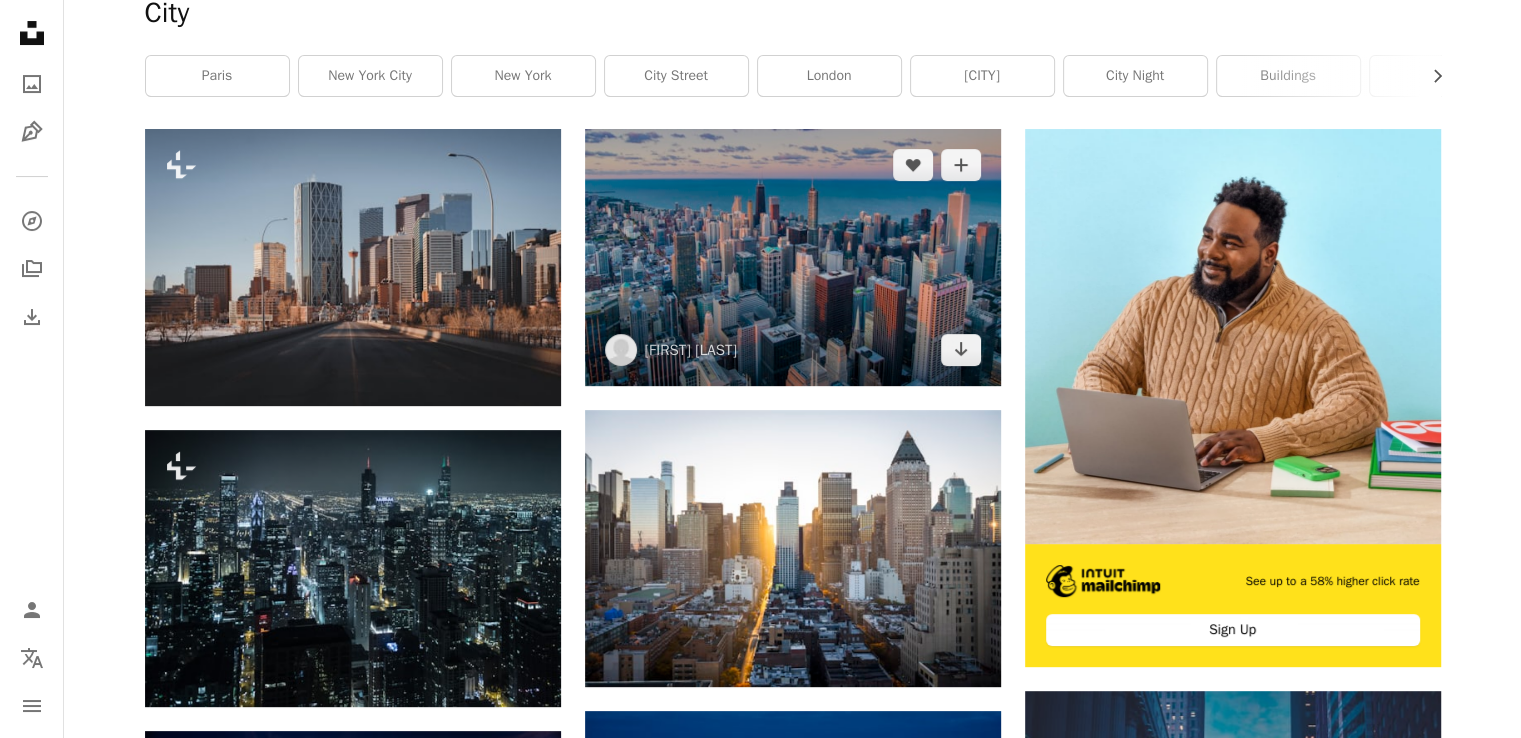 scroll, scrollTop: 400, scrollLeft: 0, axis: vertical 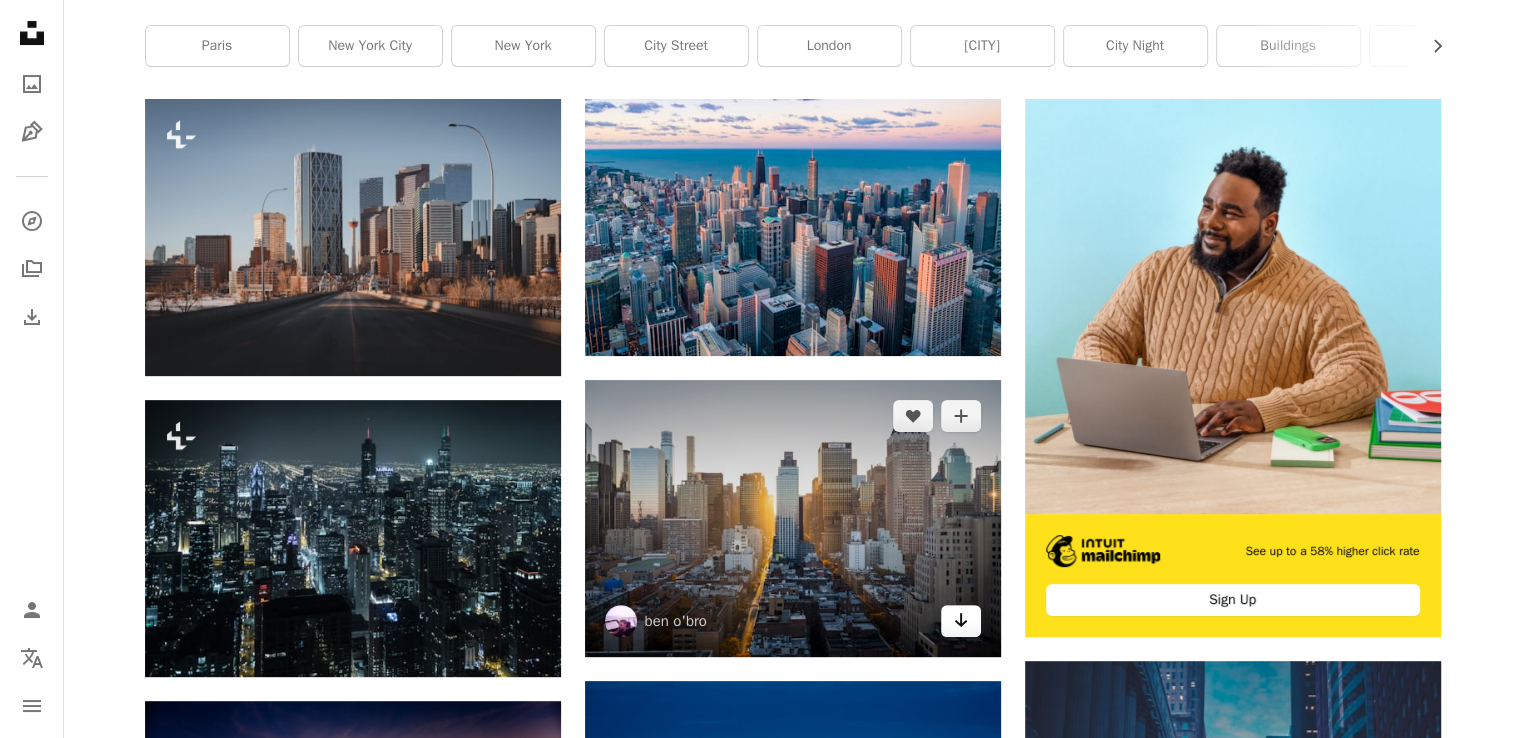 click on "Arrow pointing down" 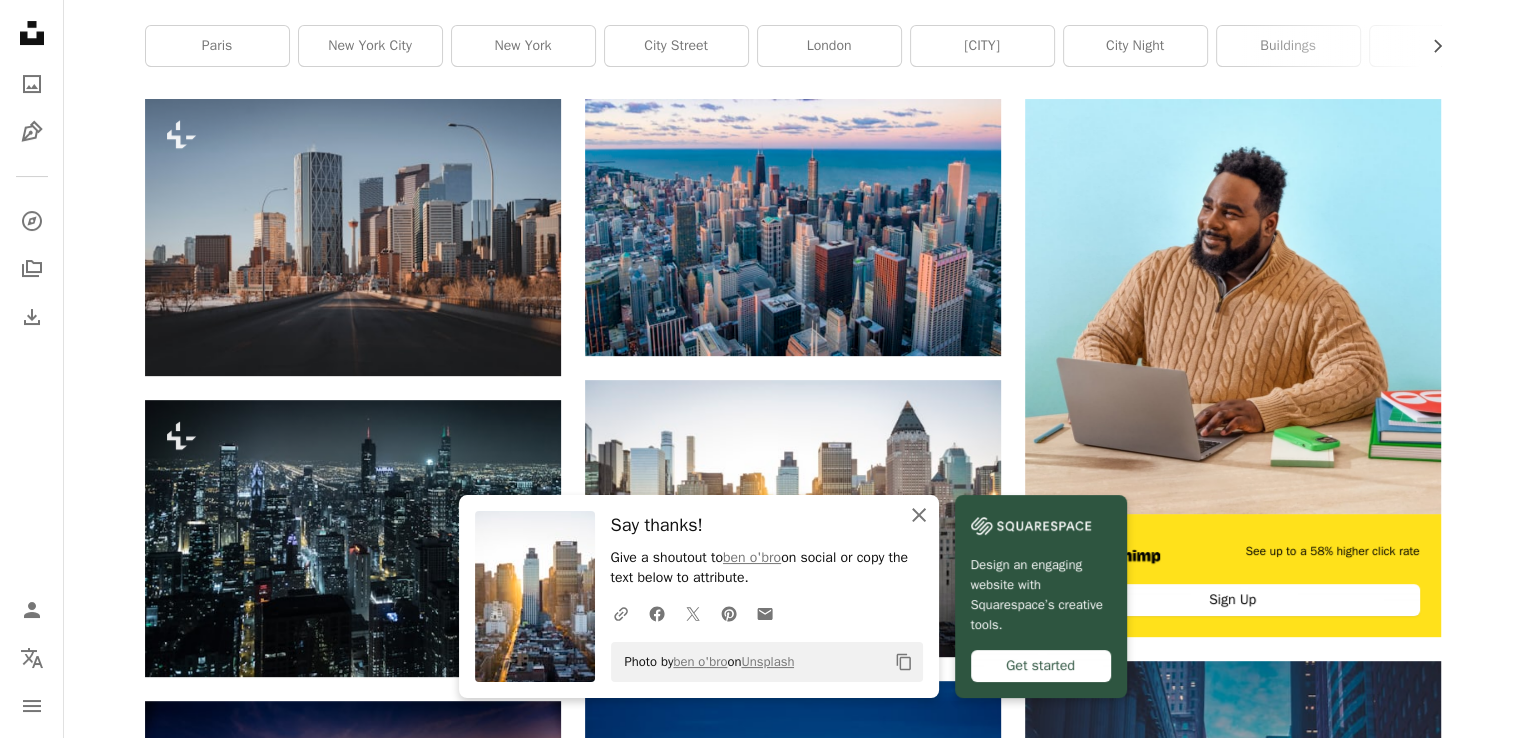 click on "An X shape" 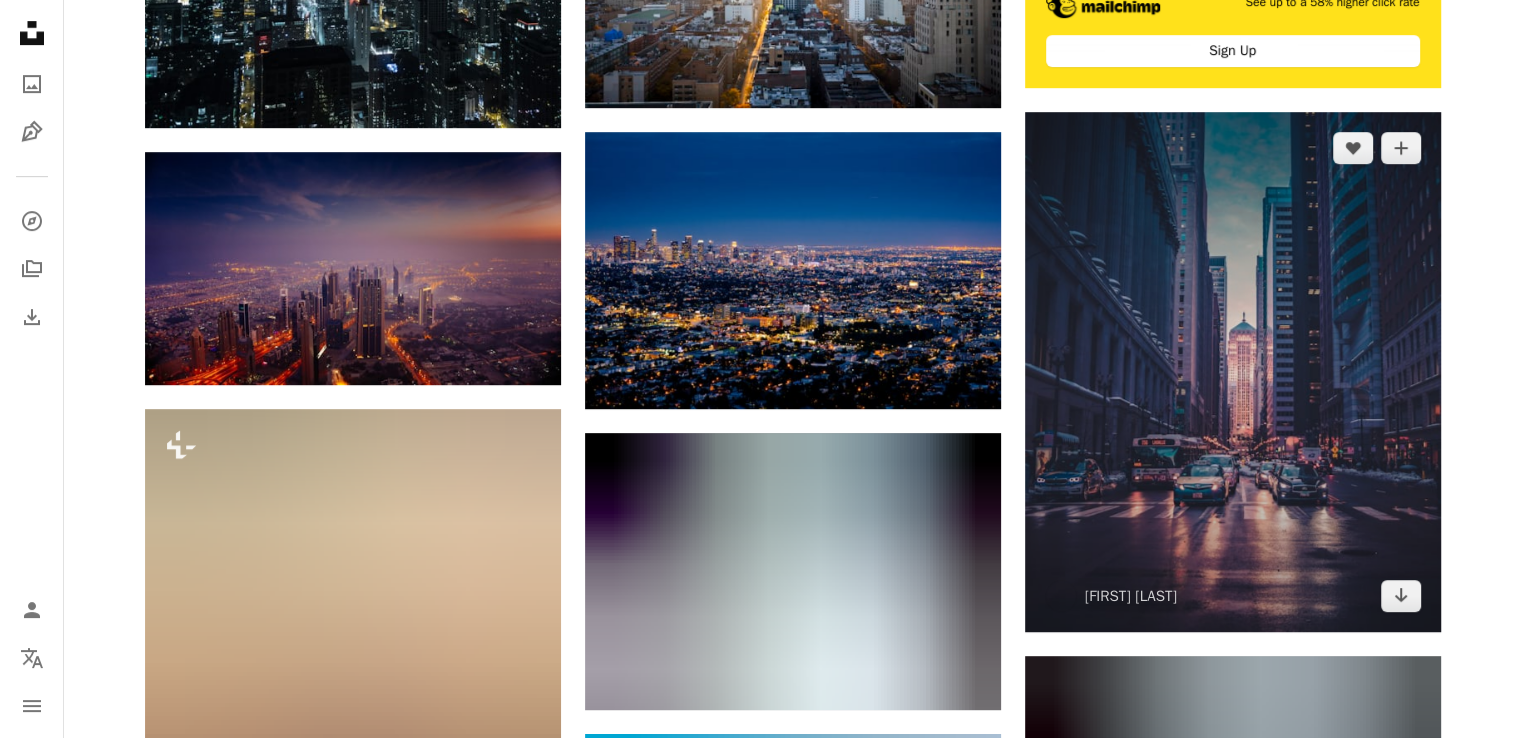 scroll, scrollTop: 1100, scrollLeft: 0, axis: vertical 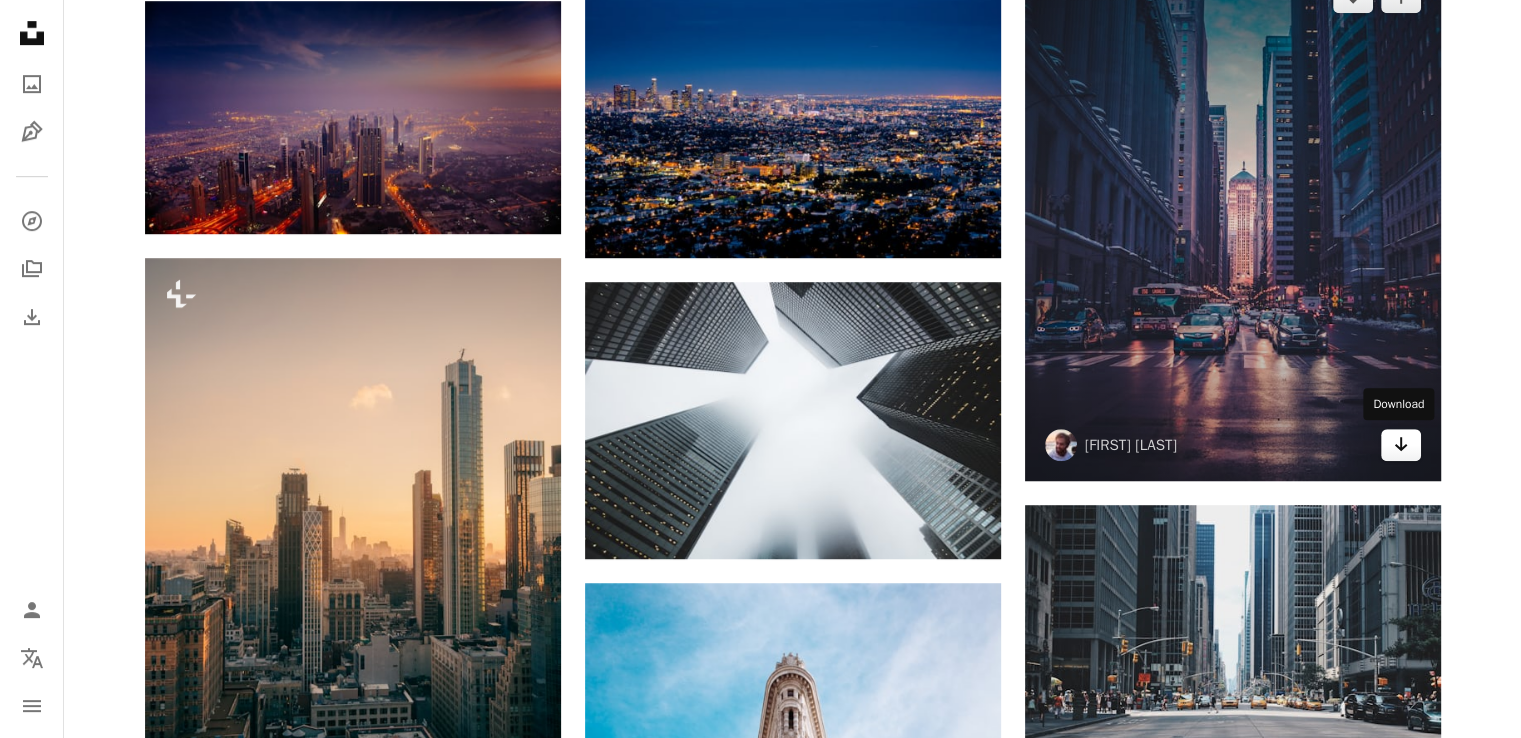 click on "Arrow pointing down" 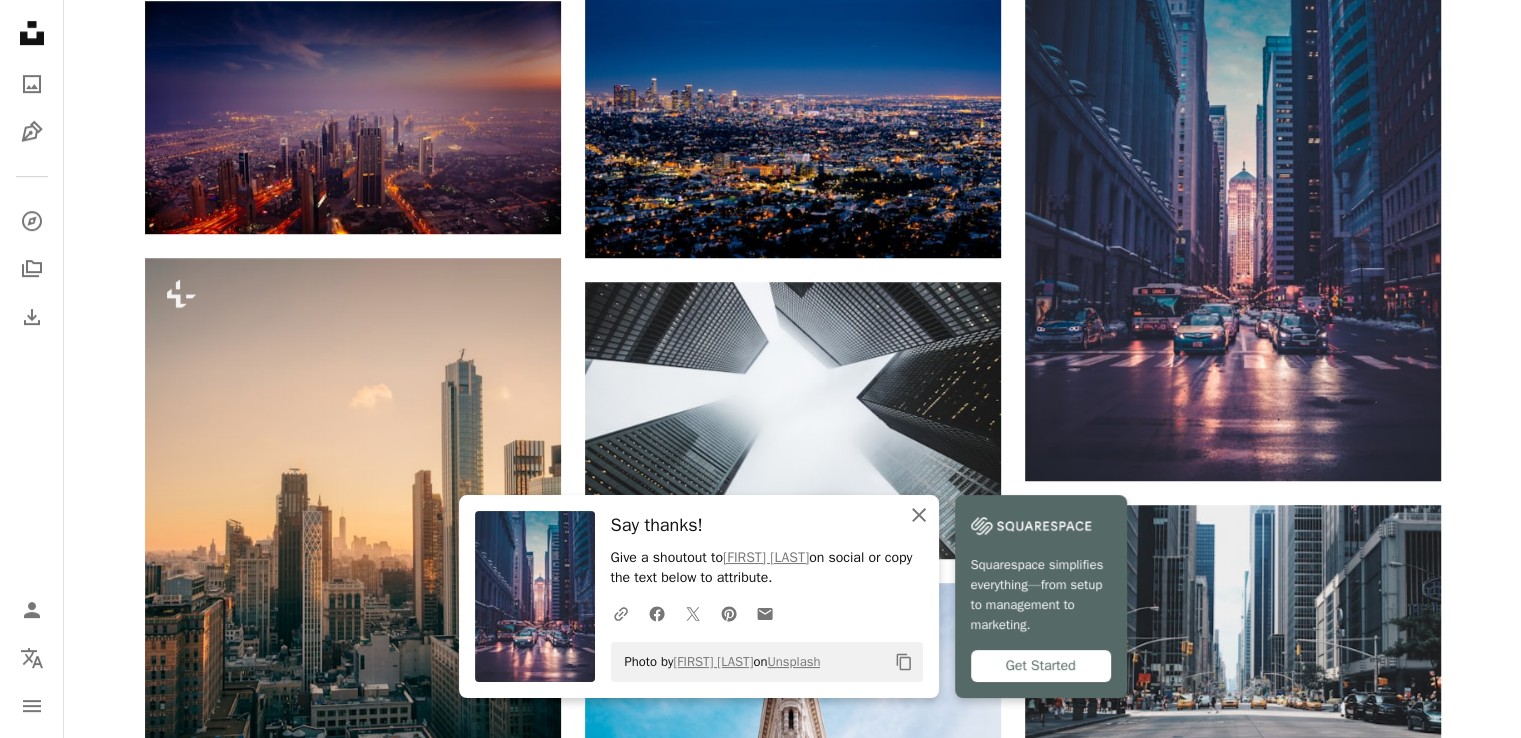 click on "An X shape" 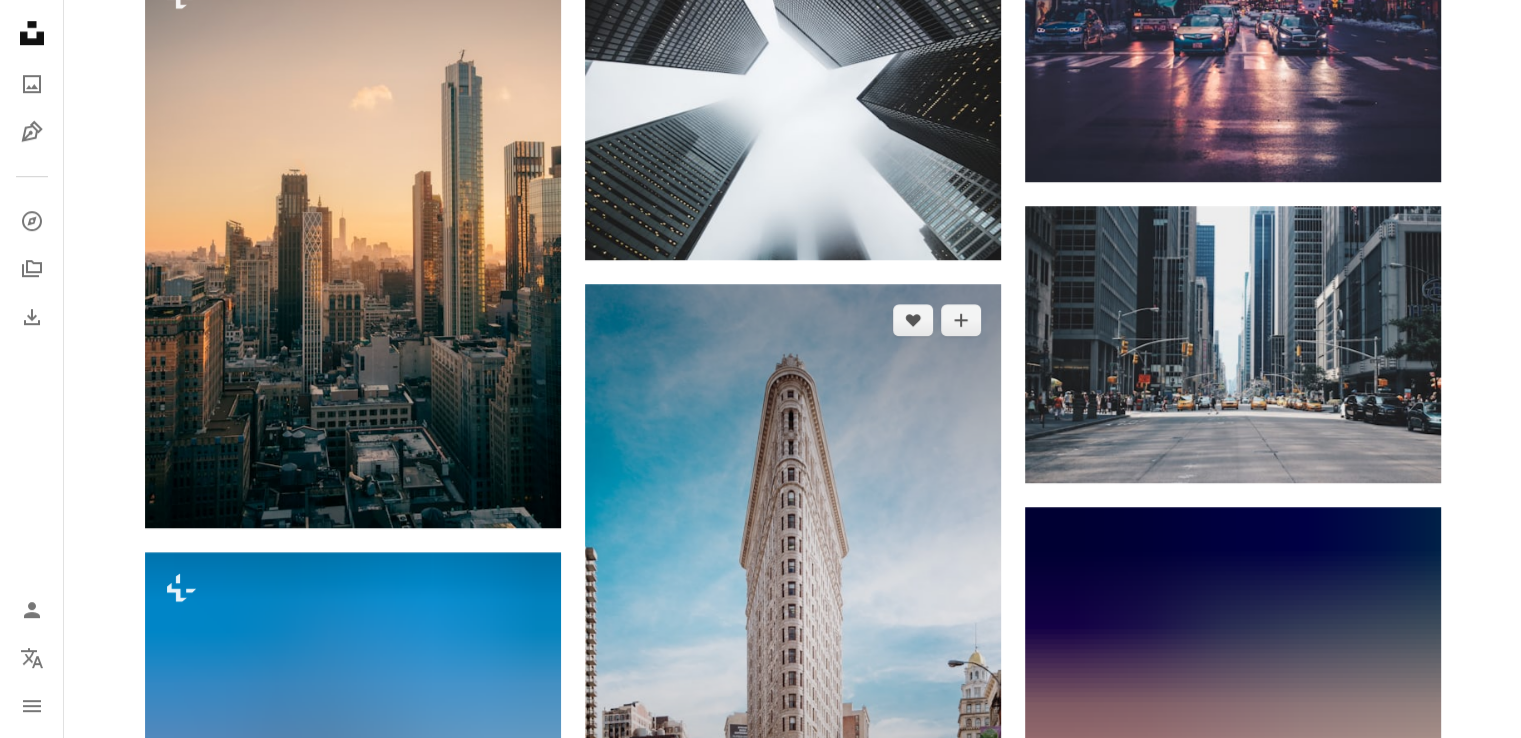 scroll, scrollTop: 1400, scrollLeft: 0, axis: vertical 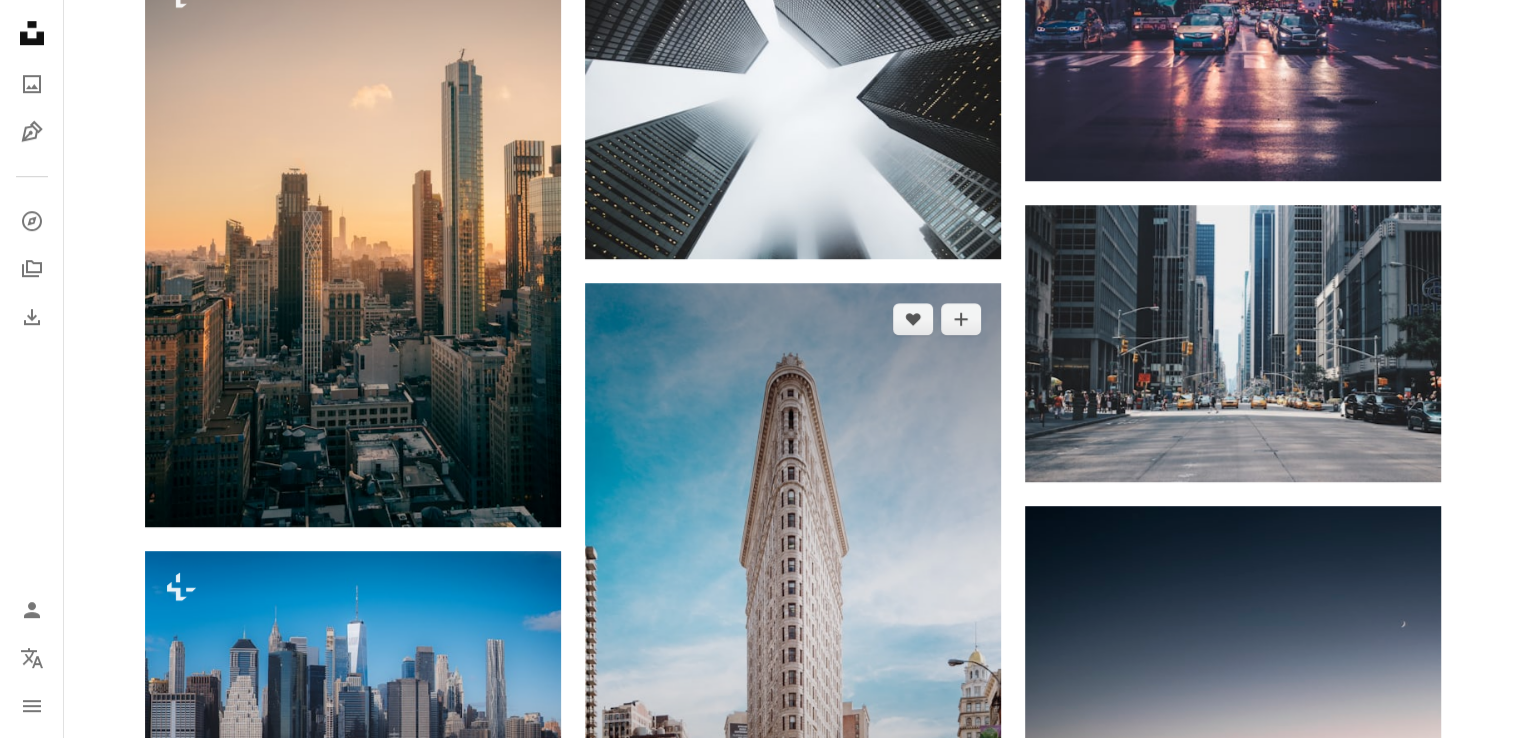 click at bounding box center (793, 611) 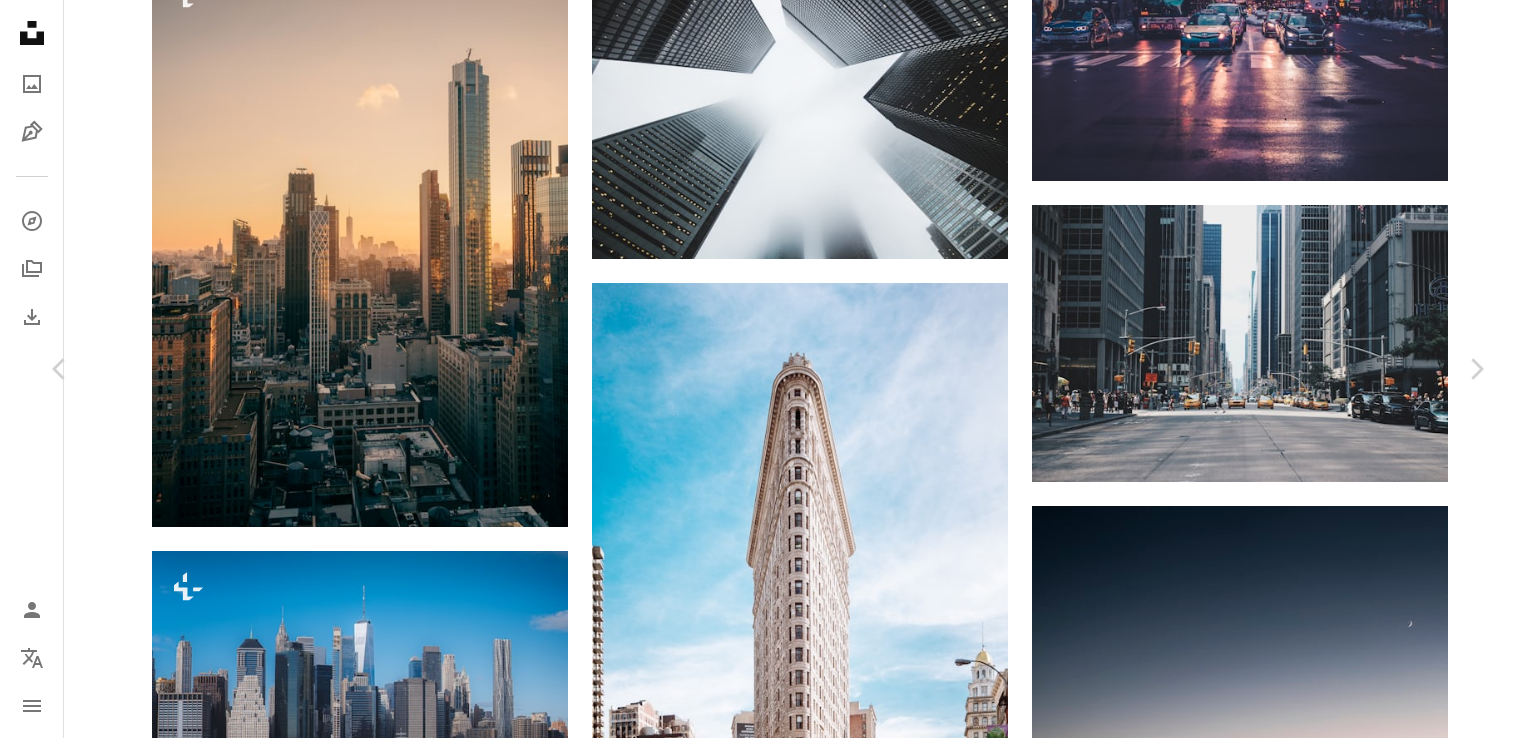 click on "An X shape Chevron left Chevron right [FIRST] [LAST] Available for hire A checkmark inside of a circle A heart A plus sign Download free Chevron down Zoom in Views 48,255,298 Downloads 497,570 Featured in Photos , Nature , Street Photography A forward-right arrow Share Info icon Info More Actions This was my second time in NY city and I had a mission to take a good picture of this landmark because I failed to do it first time. I used my Joby Gorillapod and ND filter in order to capture a crisp long exposure shot and spent quite some time sitting on the ground, playing with different settings, trying to catch a perfect vehicle trail. Read more A map marker Flatiron Building, New York, United States Calendar outlined Published on June 8, 2017 Camera Canon, EOS 6D Safety Free to use under the Unsplash License car building city architecture road street new york city wallpaper city wallpaper traffic taxi trail iphone wallpapers long exposure intersection cab light trail android wallpapers iphone backgrounds" at bounding box center (768, 3339) 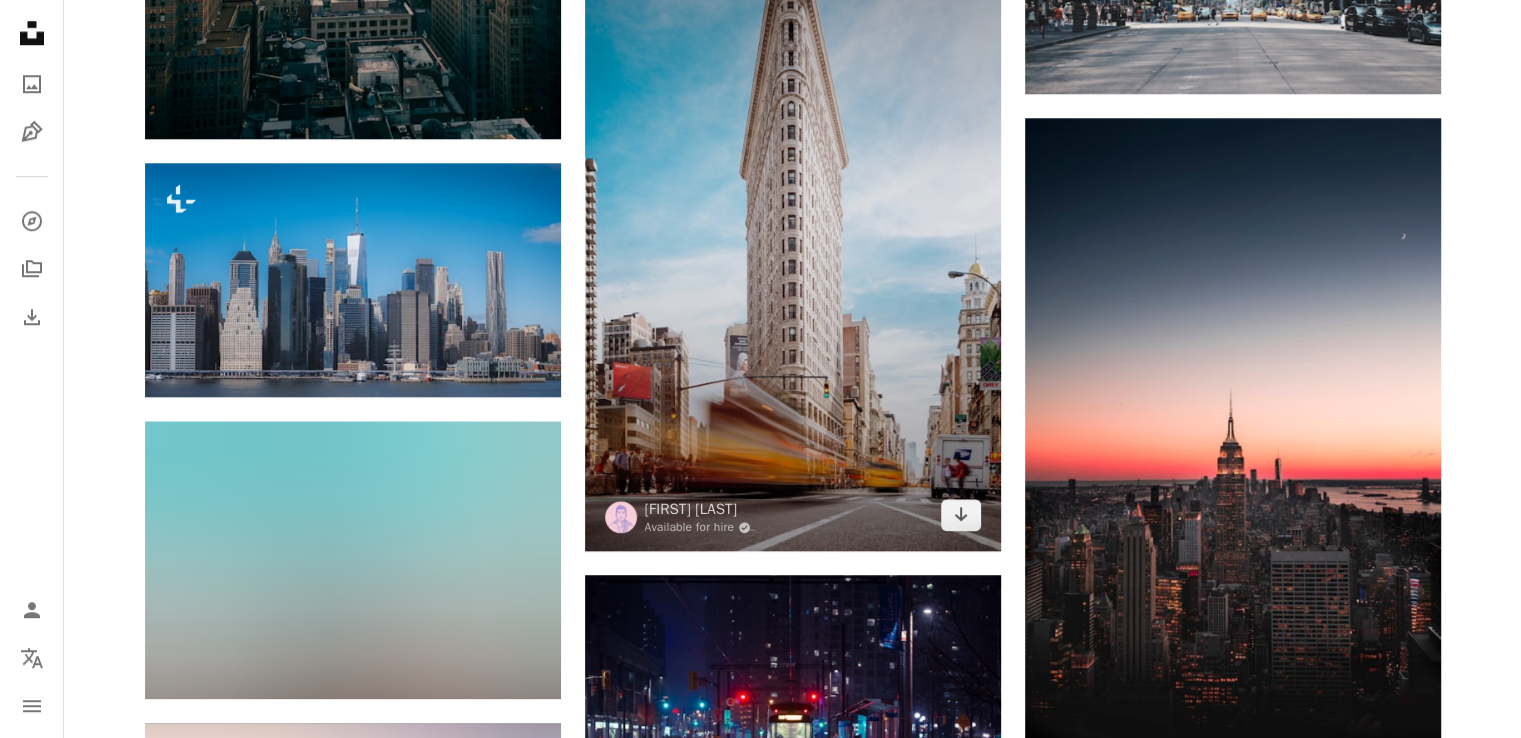 scroll, scrollTop: 1800, scrollLeft: 0, axis: vertical 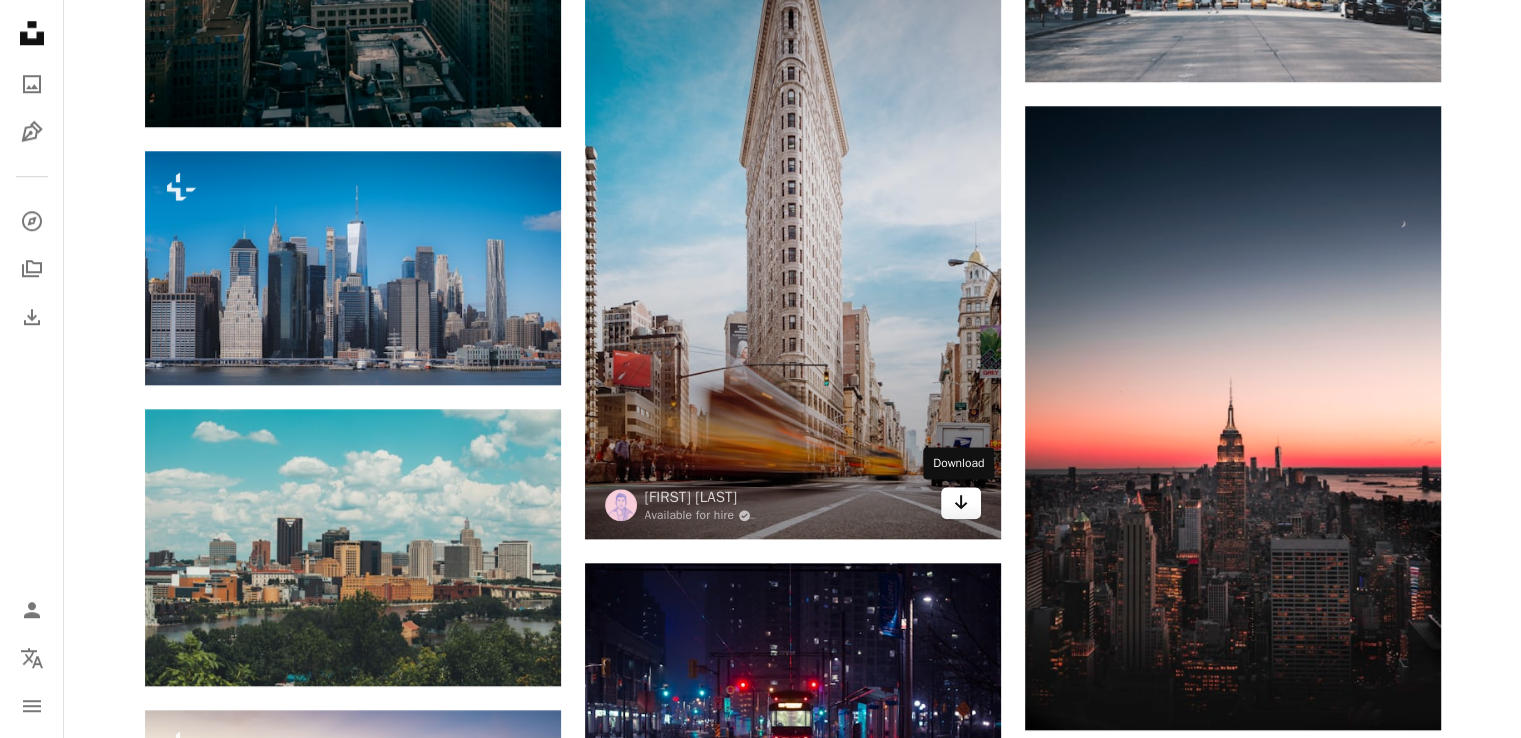click on "Arrow pointing down" 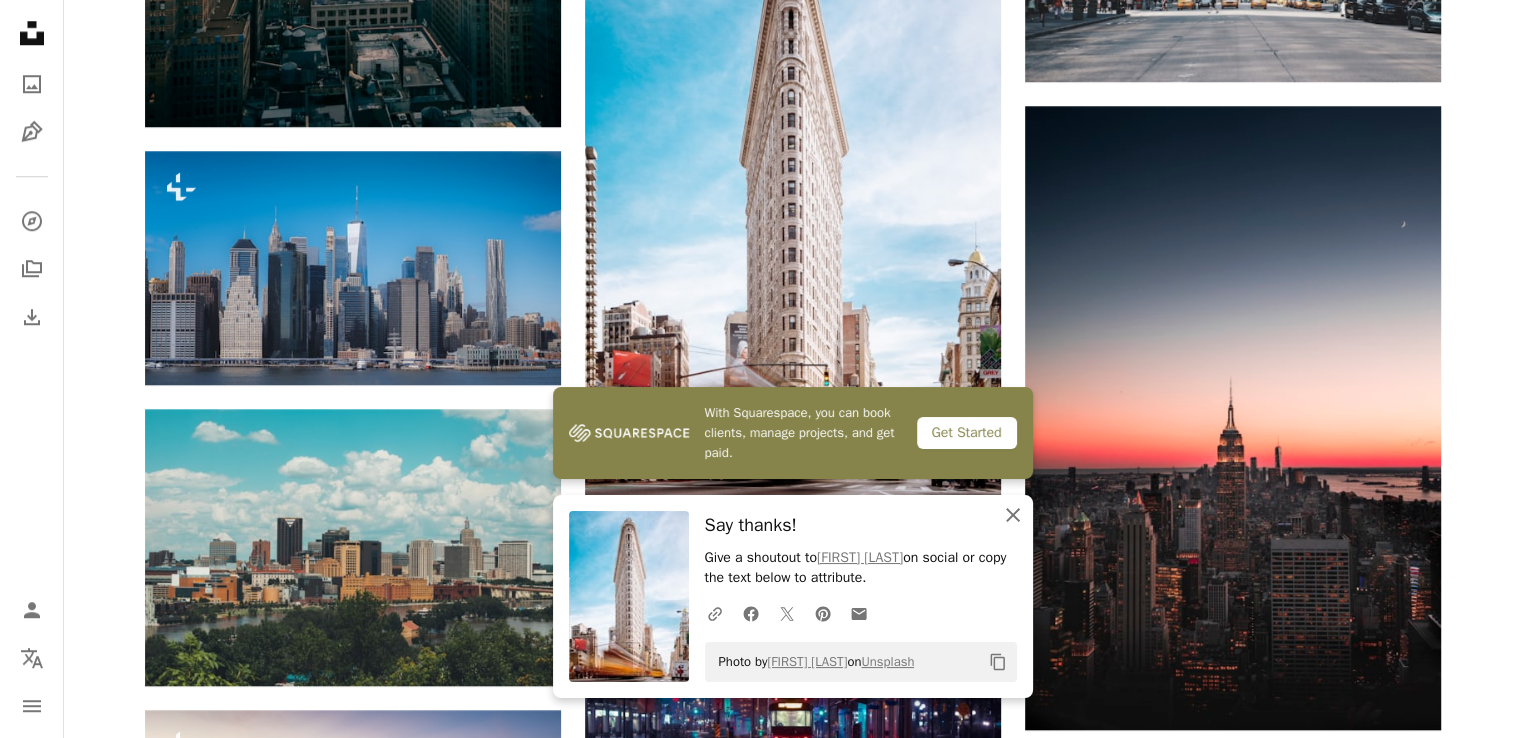 click 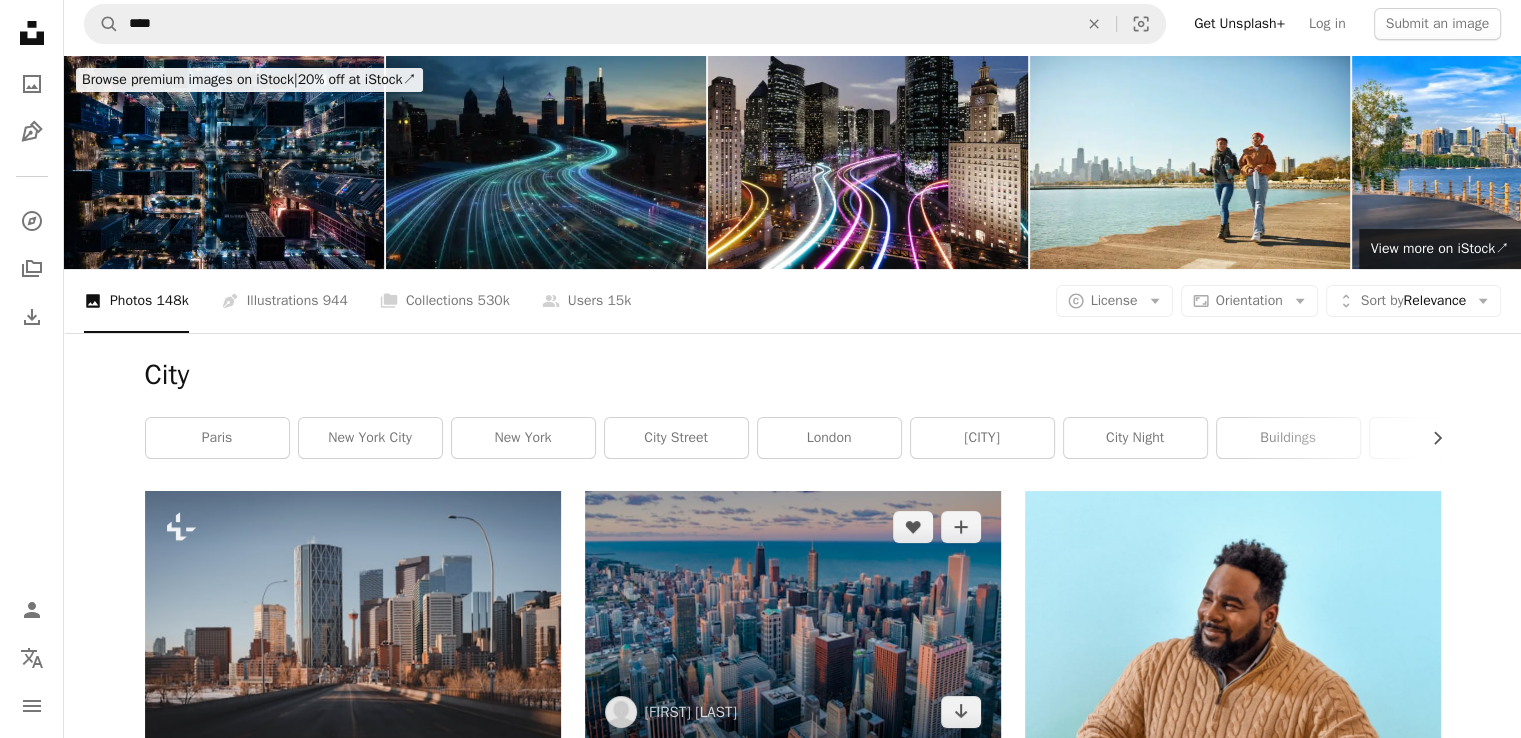 scroll, scrollTop: 0, scrollLeft: 0, axis: both 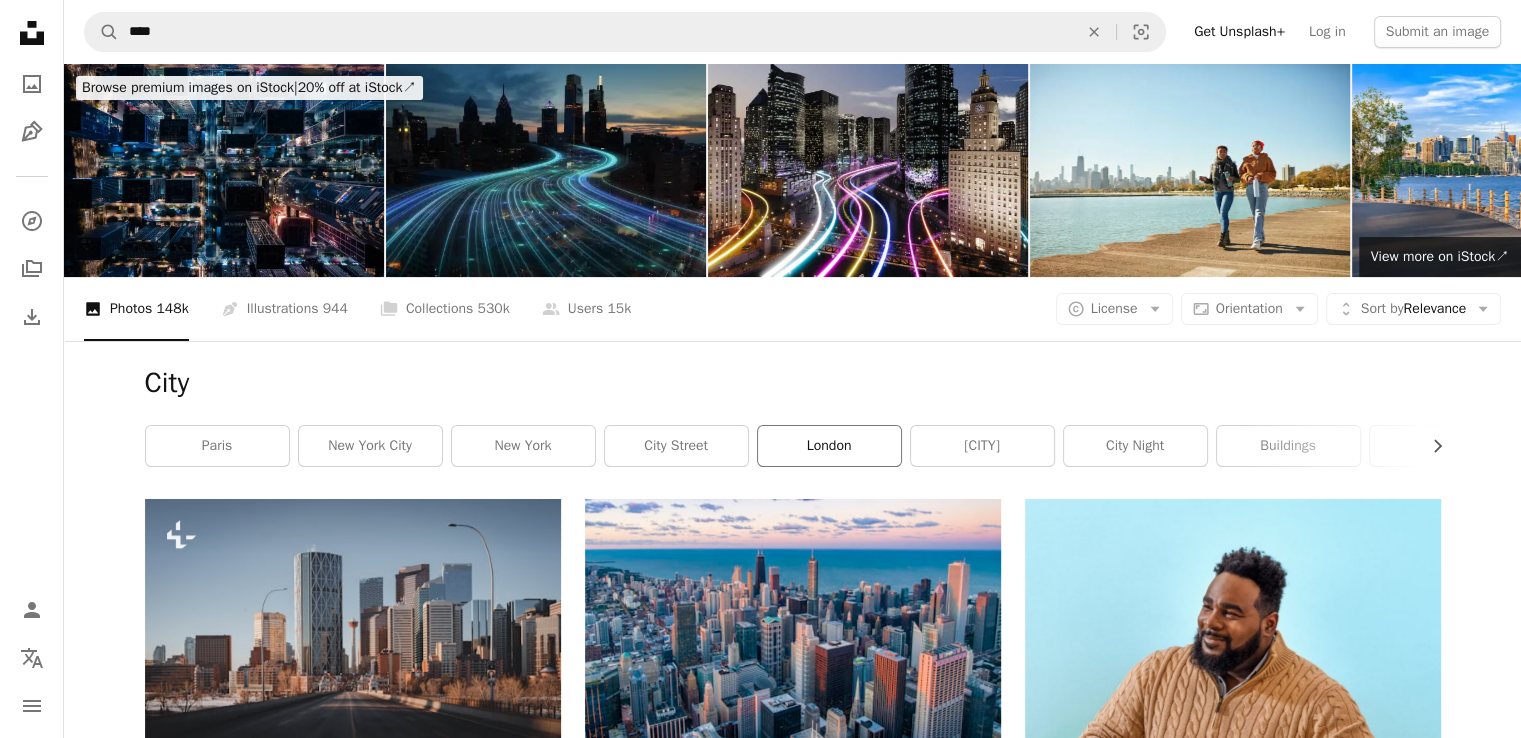 click on "london" at bounding box center [829, 446] 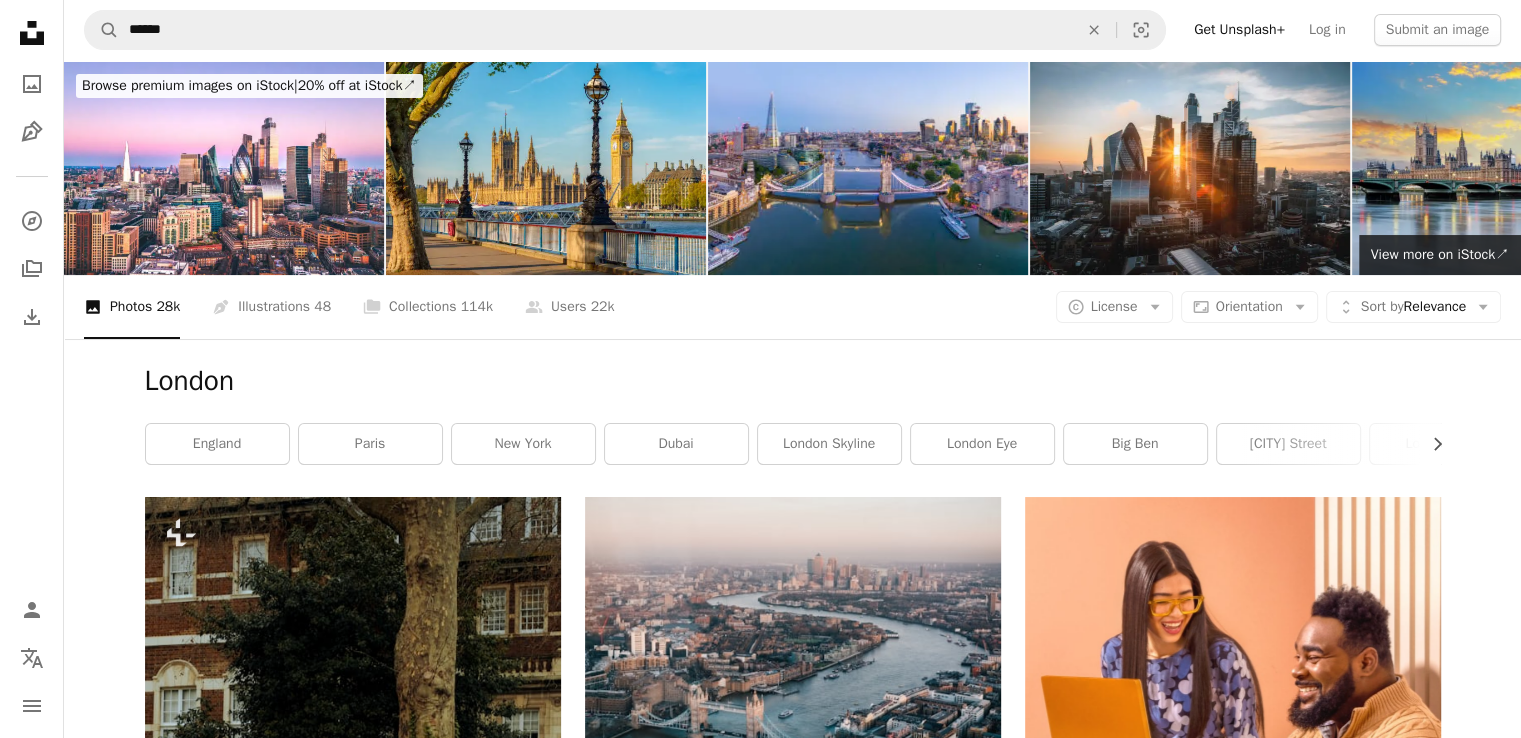 scroll, scrollTop: 0, scrollLeft: 0, axis: both 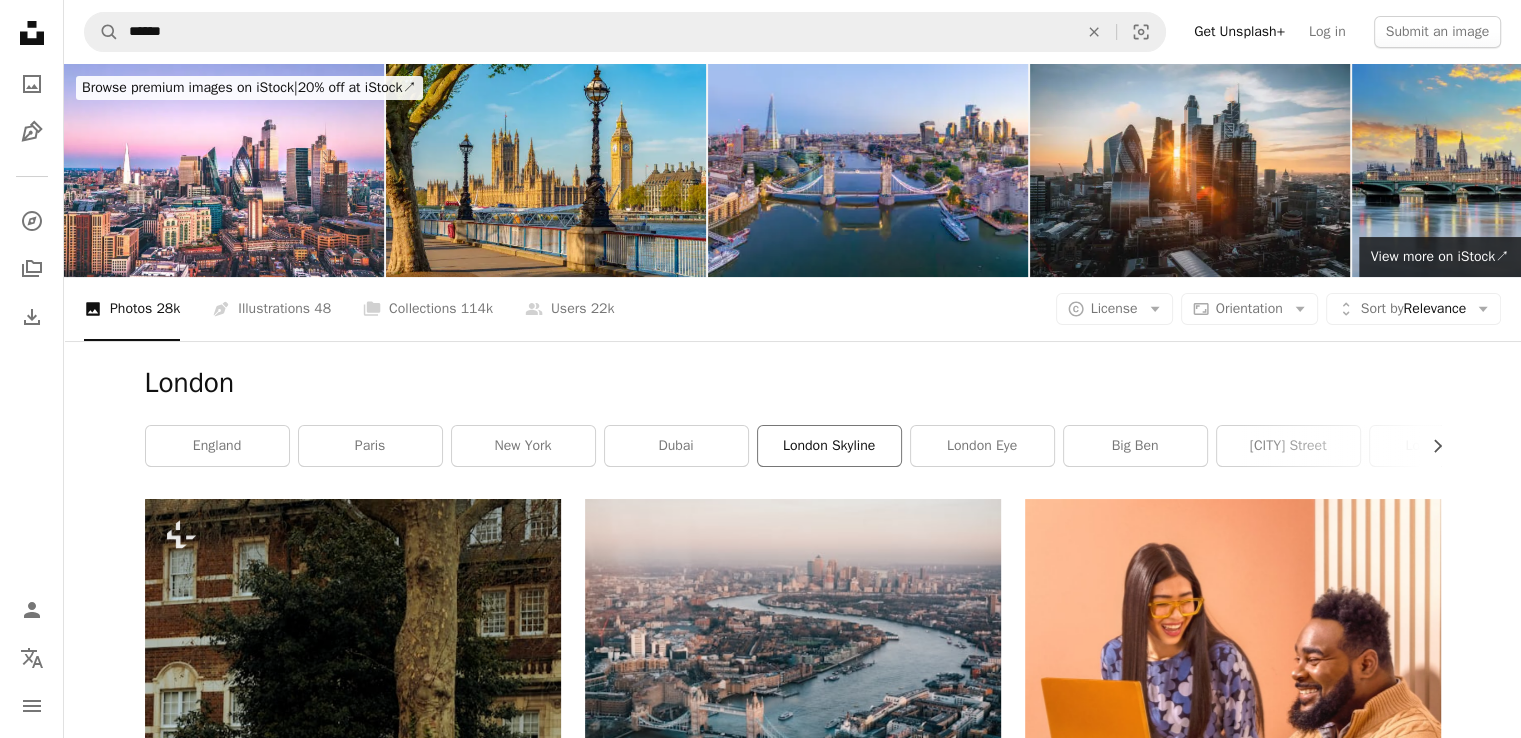 click on "london skyline" at bounding box center [829, 446] 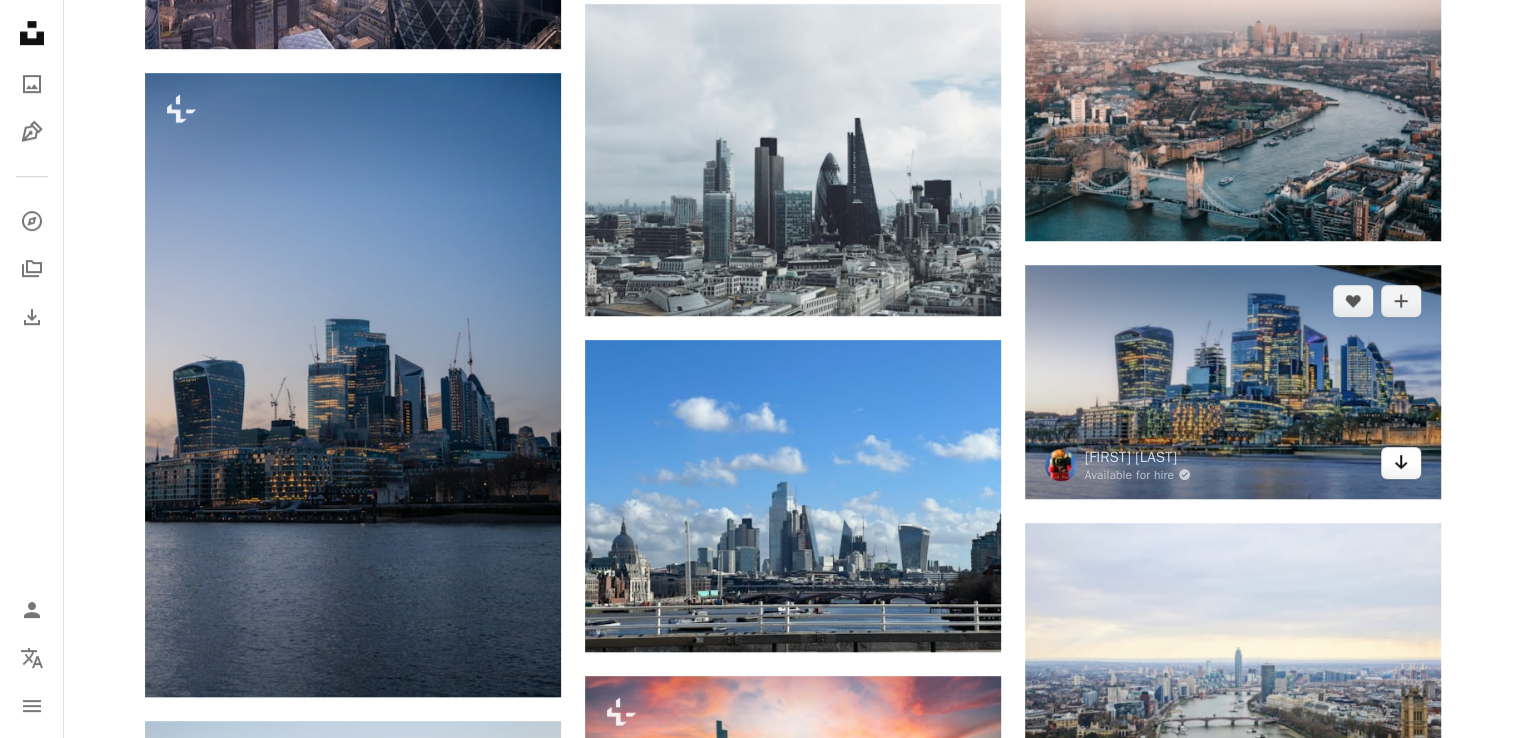 scroll, scrollTop: 1100, scrollLeft: 0, axis: vertical 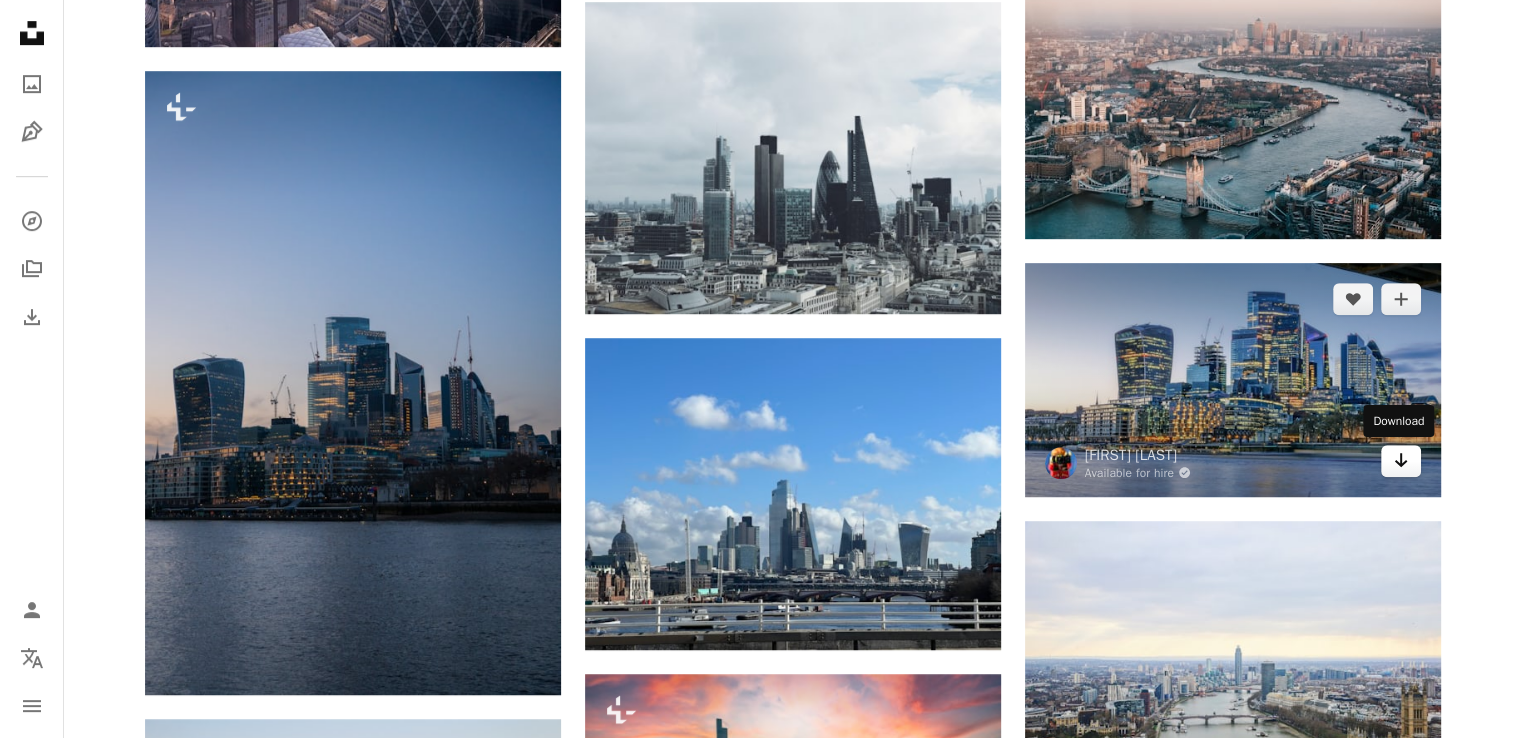 click on "Arrow pointing down" 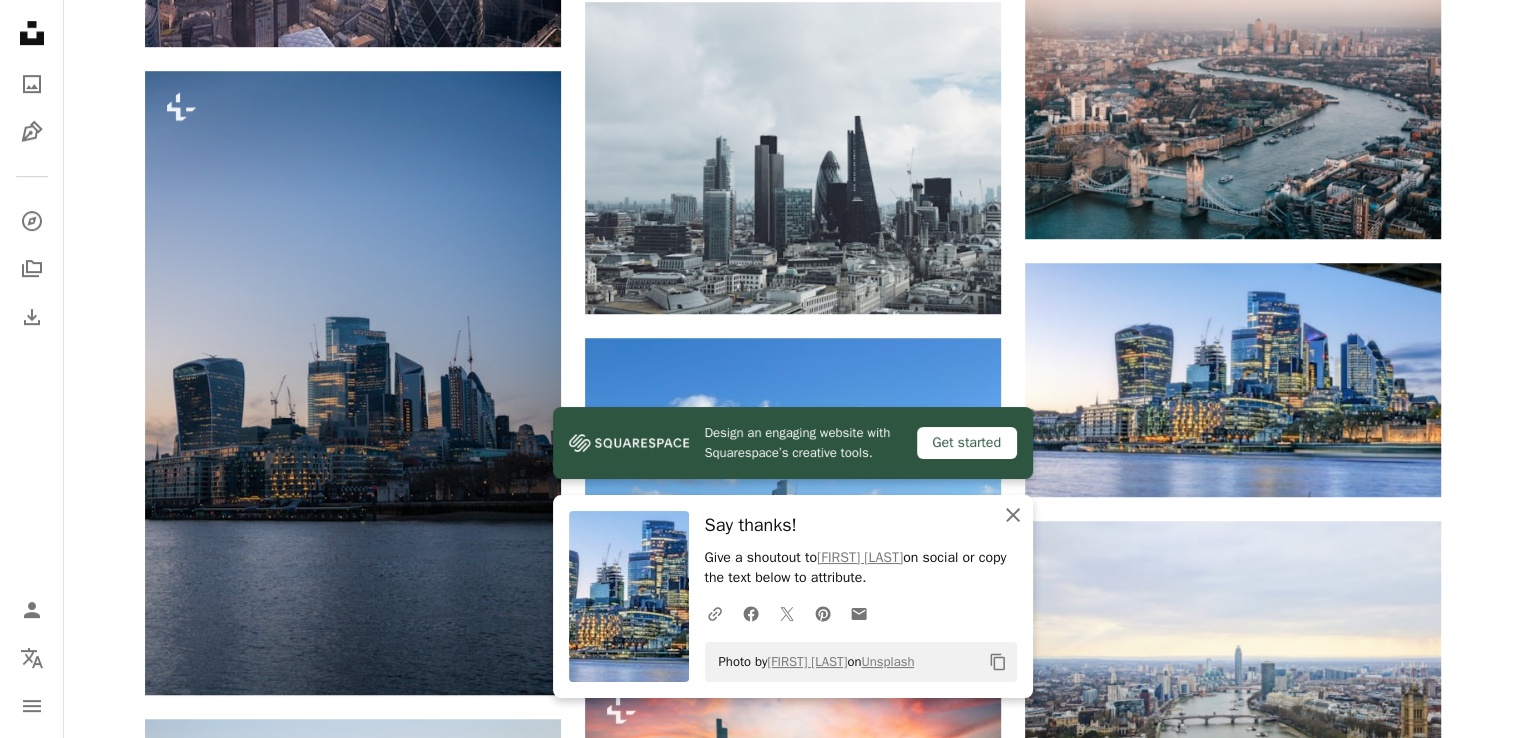 click 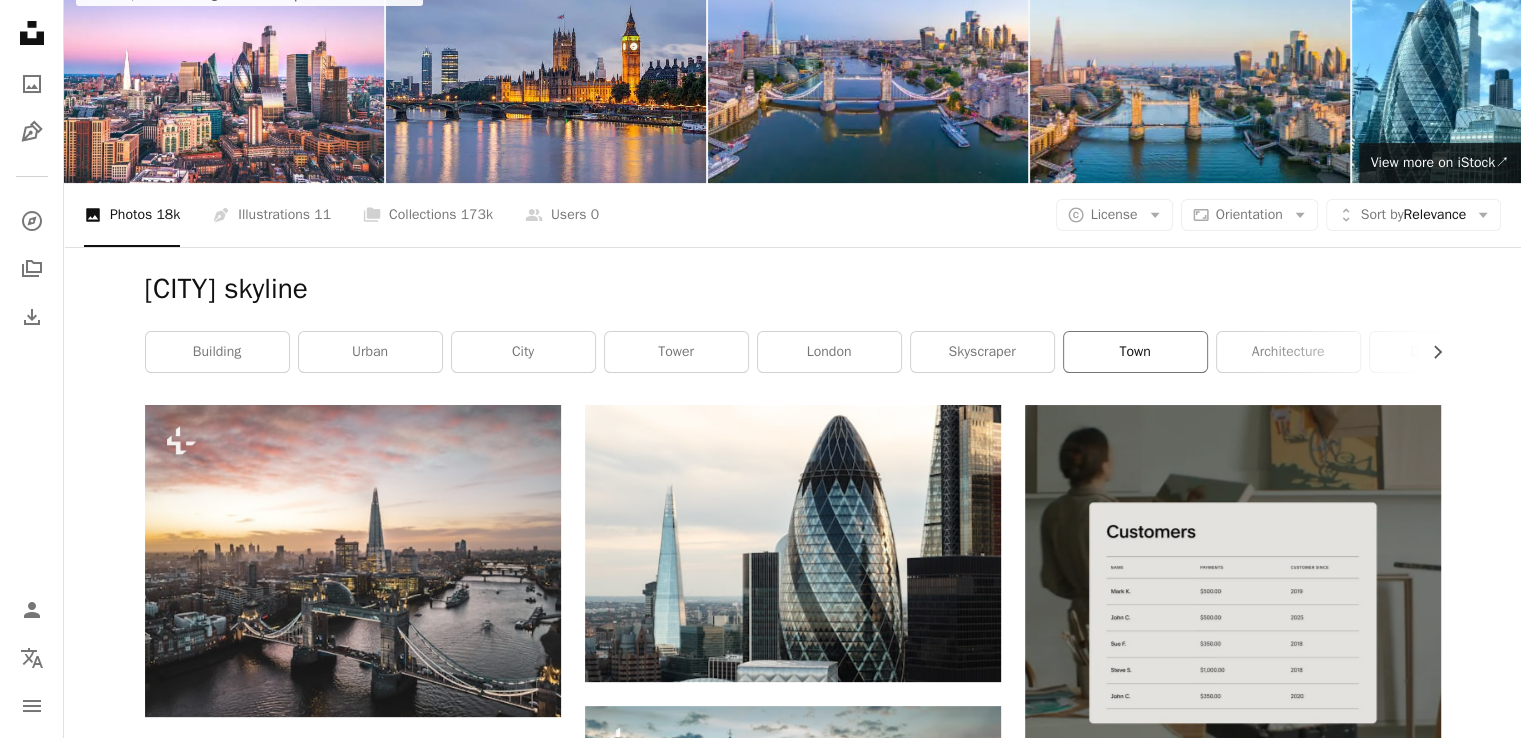 scroll, scrollTop: 100, scrollLeft: 0, axis: vertical 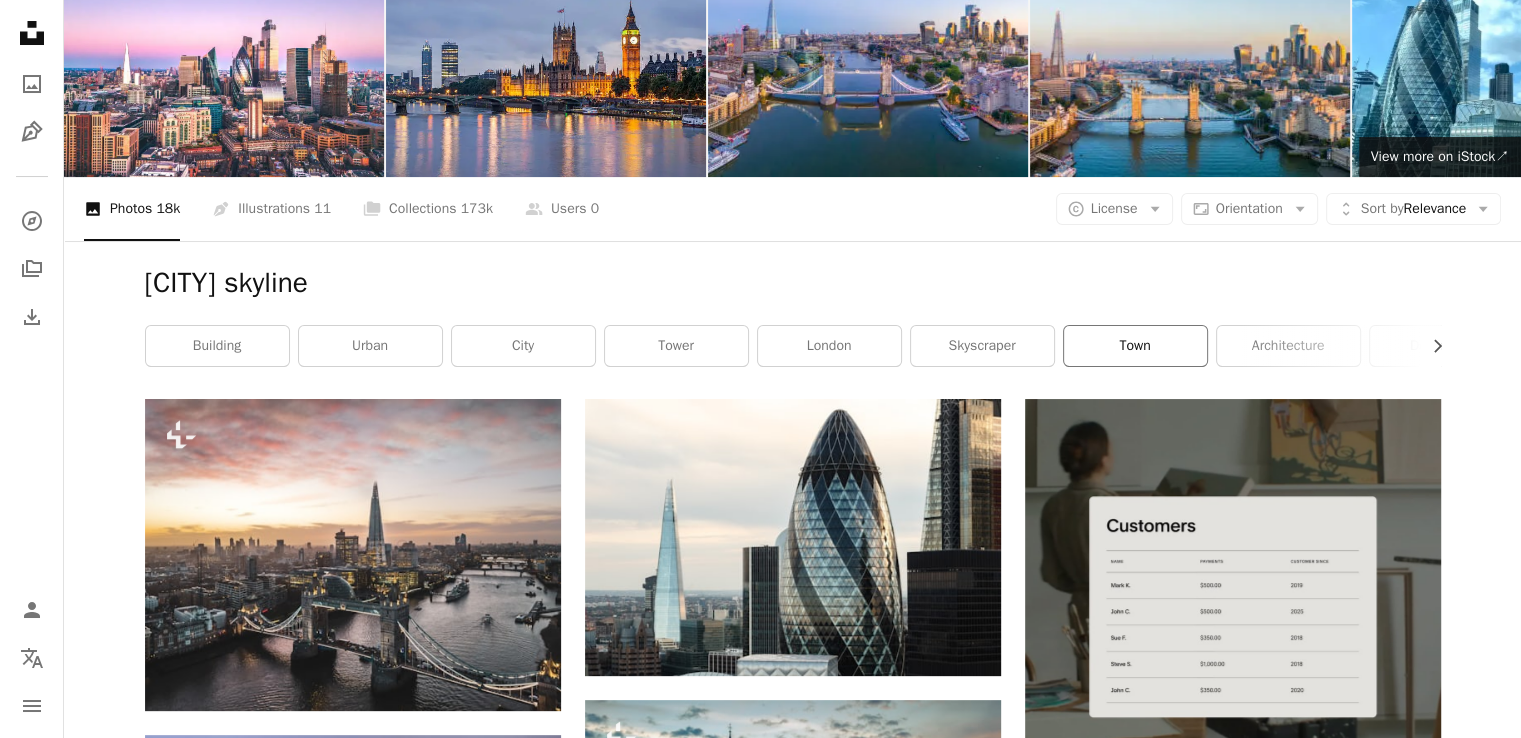 click on "town" at bounding box center [1135, 346] 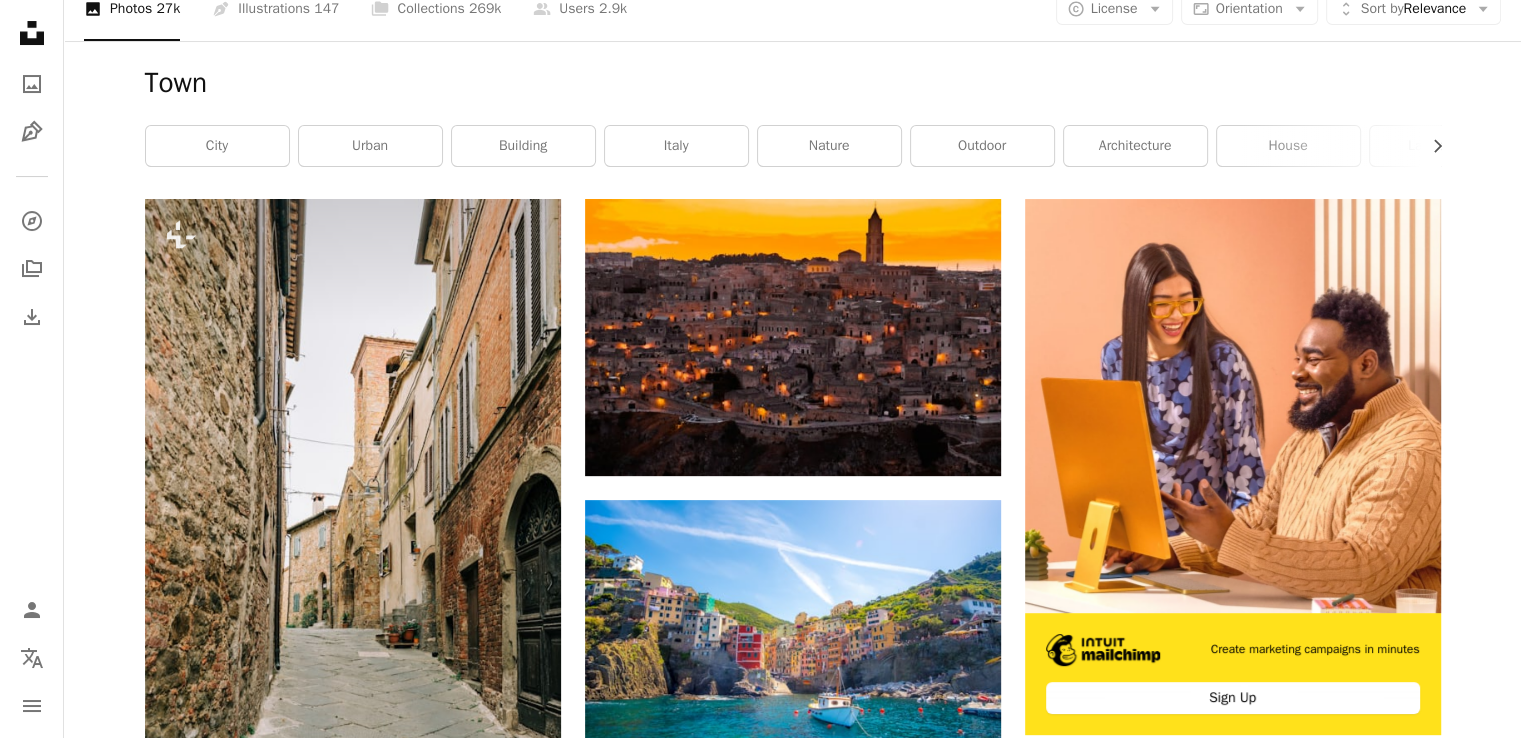 scroll, scrollTop: 0, scrollLeft: 0, axis: both 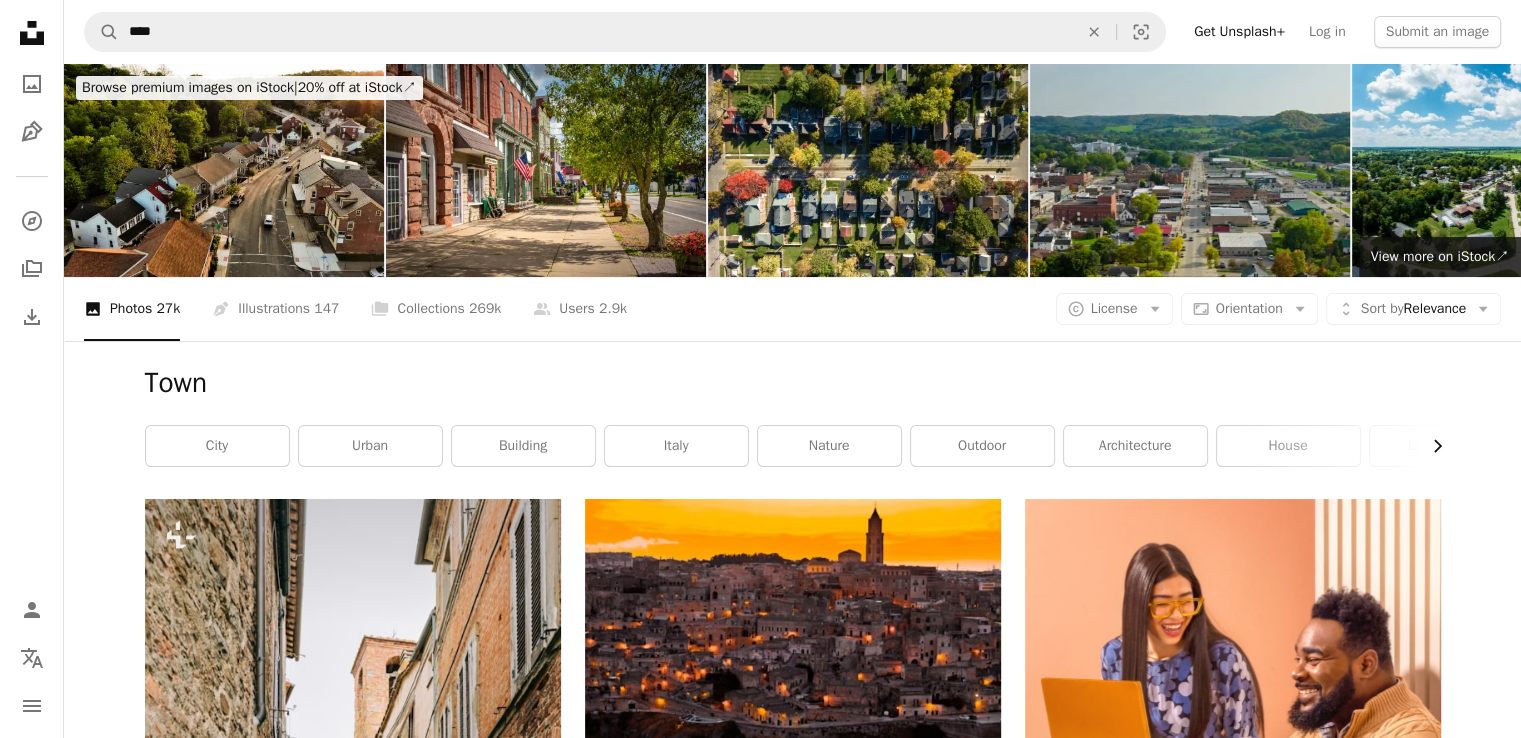 click on "Chevron right" 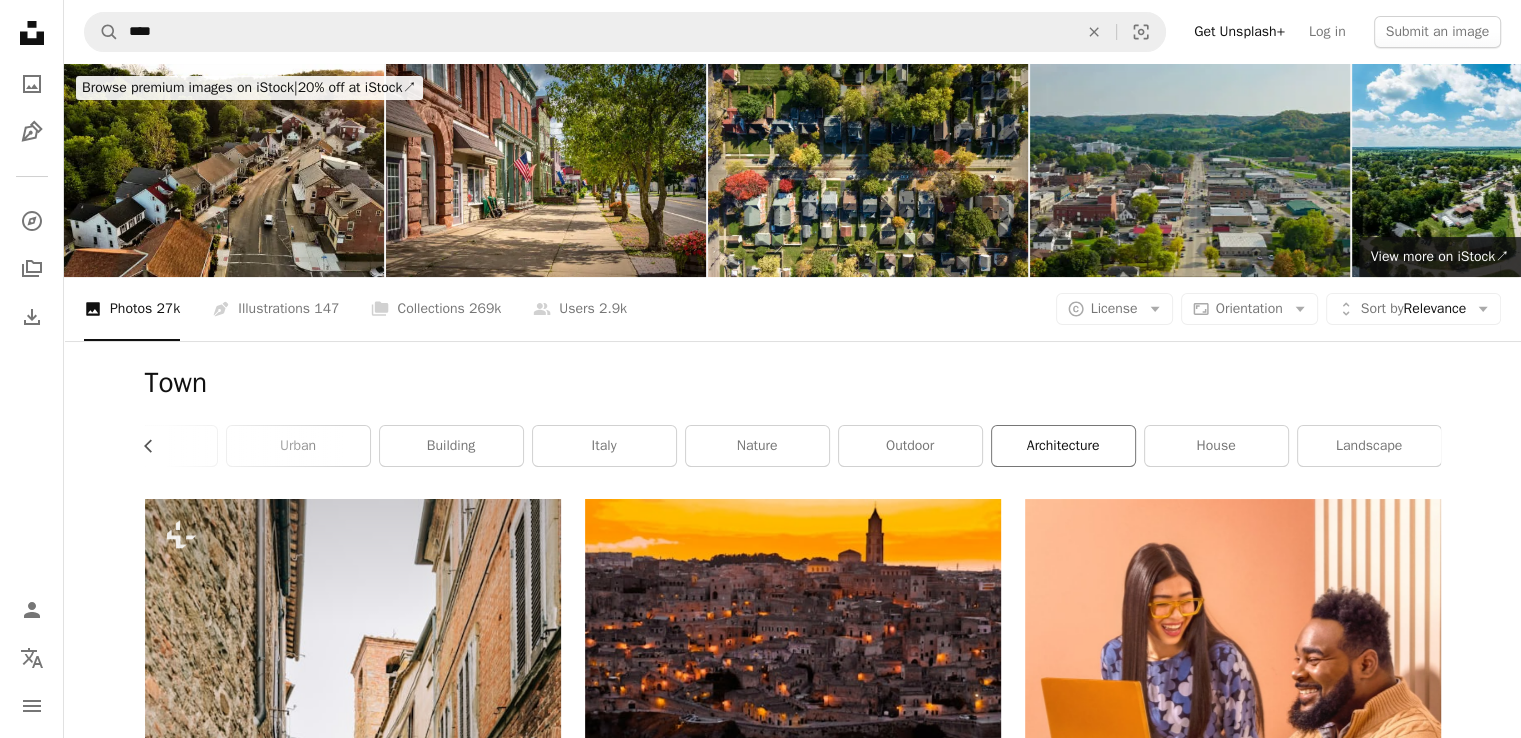 click on "architecture" at bounding box center (1063, 446) 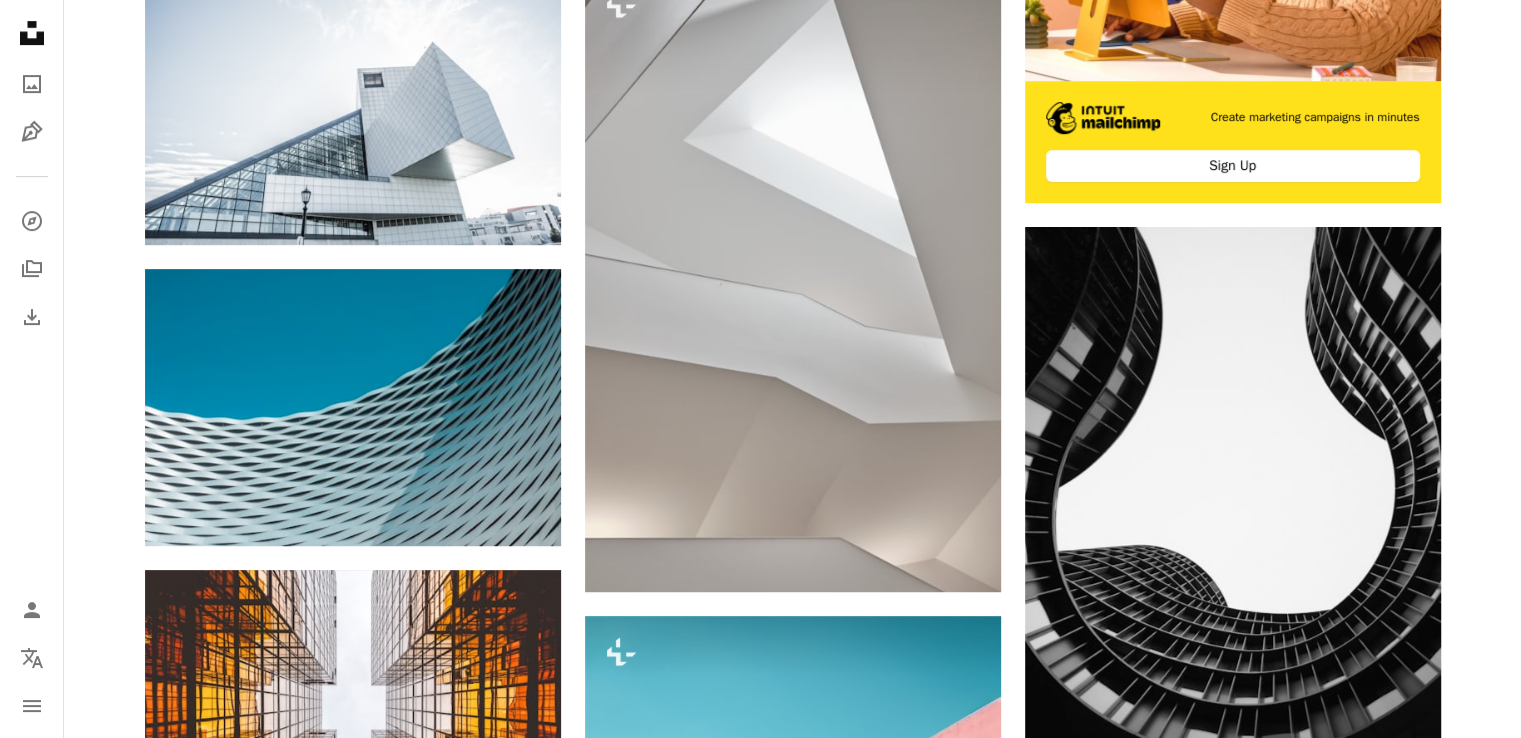 scroll, scrollTop: 800, scrollLeft: 0, axis: vertical 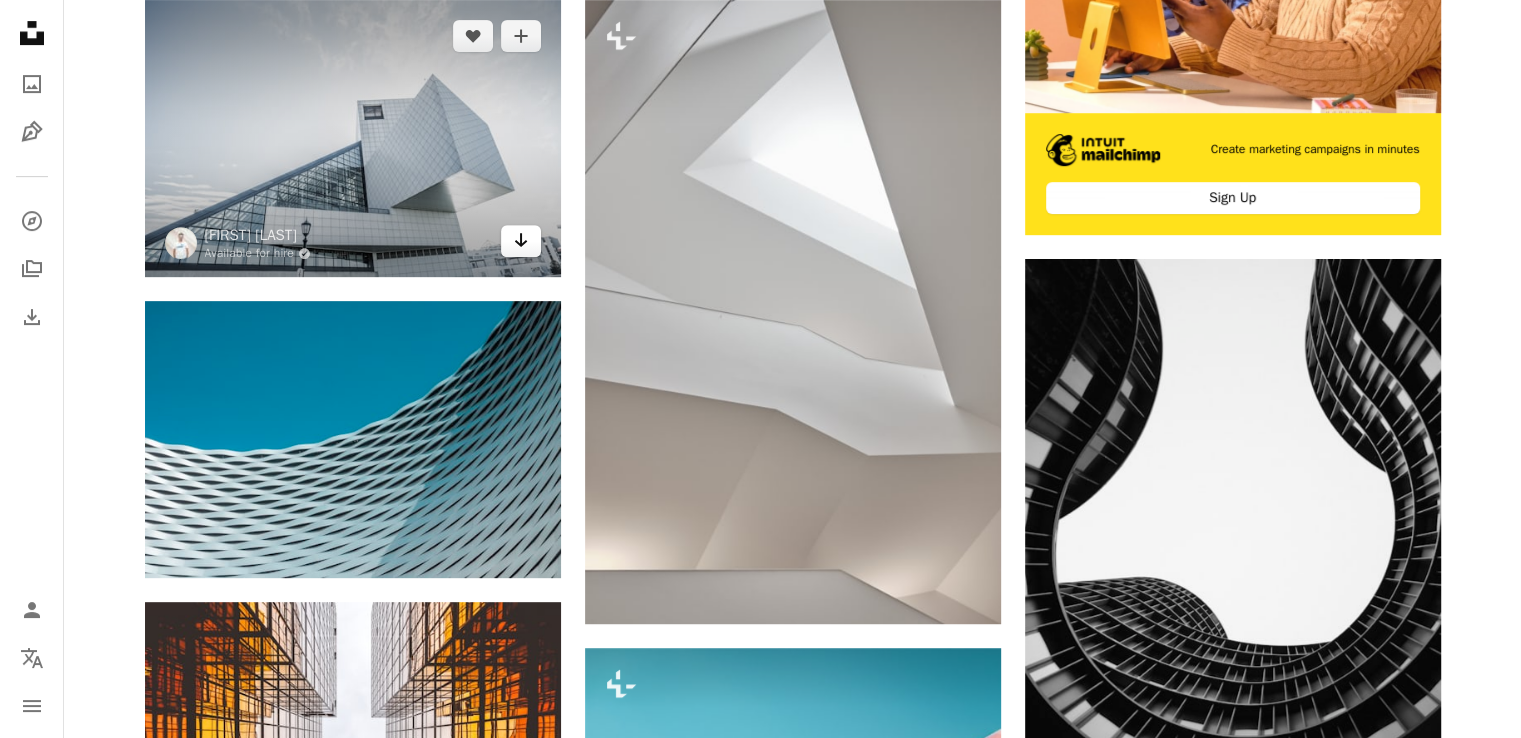 click on "Arrow pointing down" 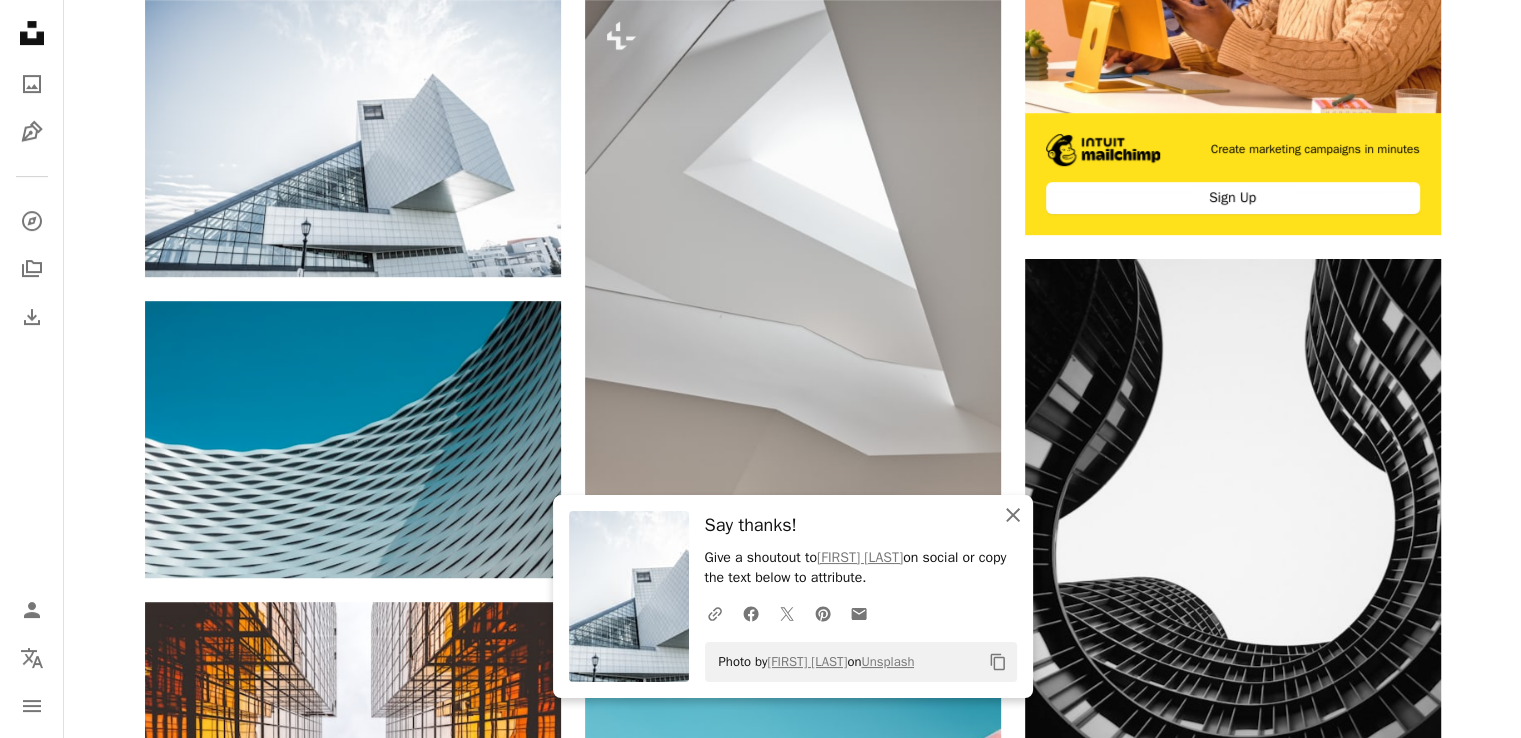click 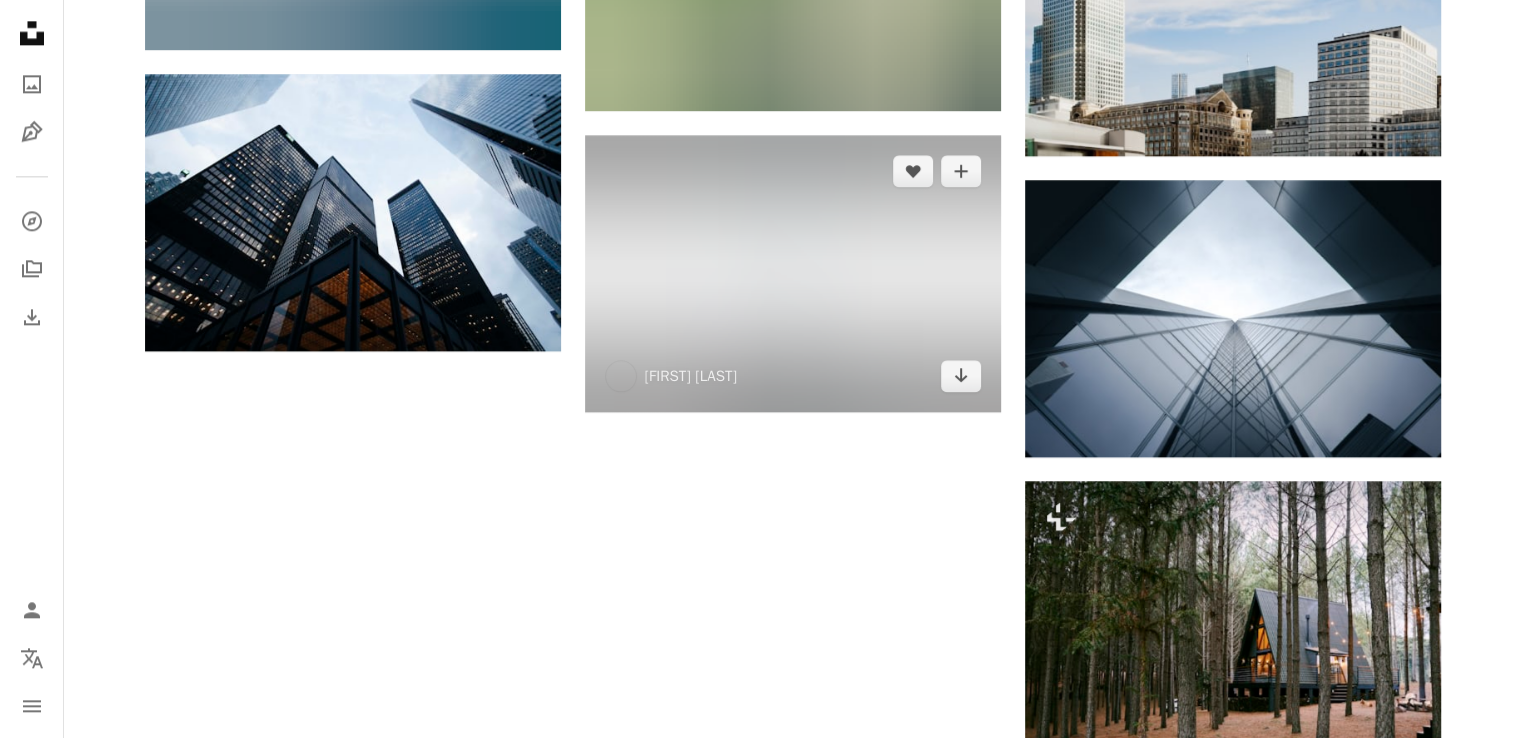 scroll, scrollTop: 2600, scrollLeft: 0, axis: vertical 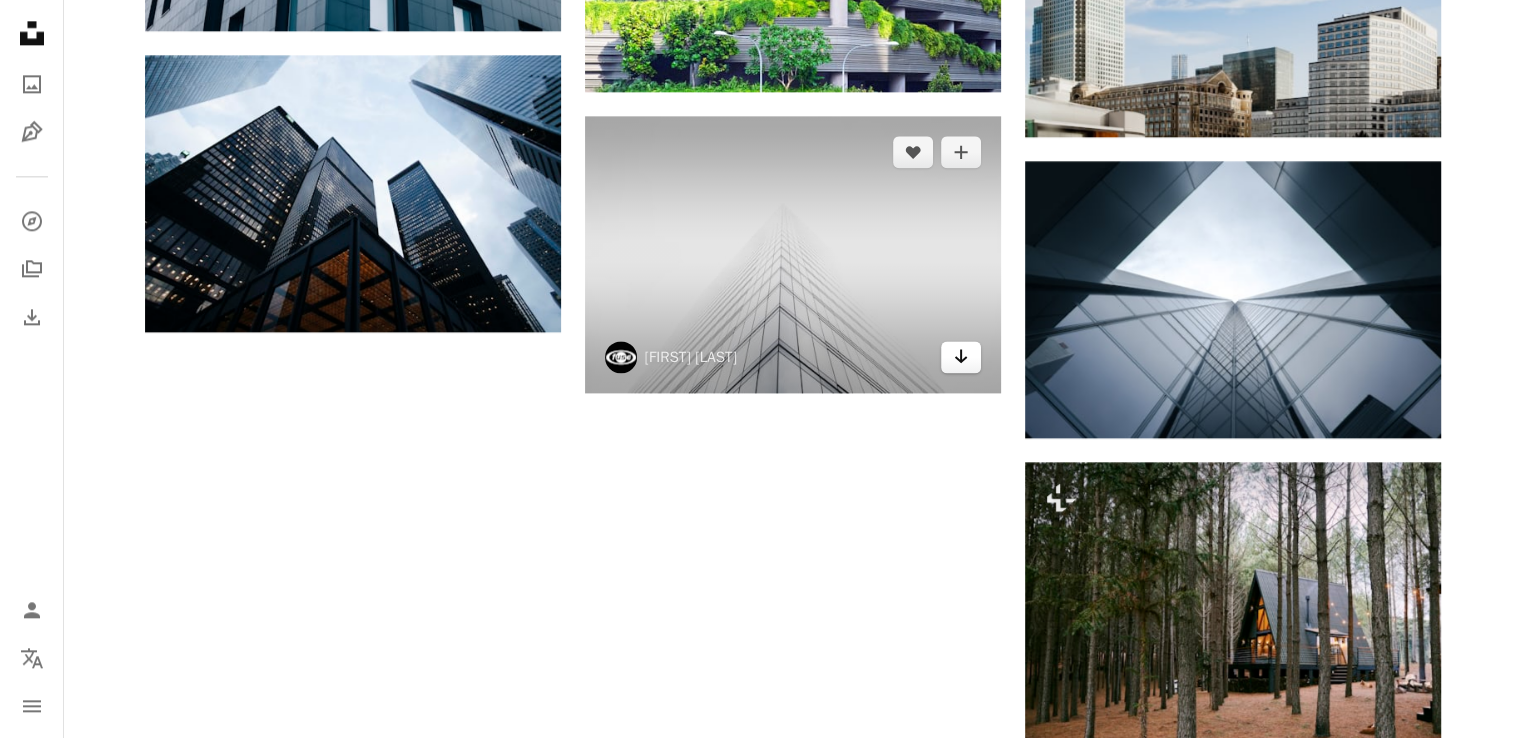 click 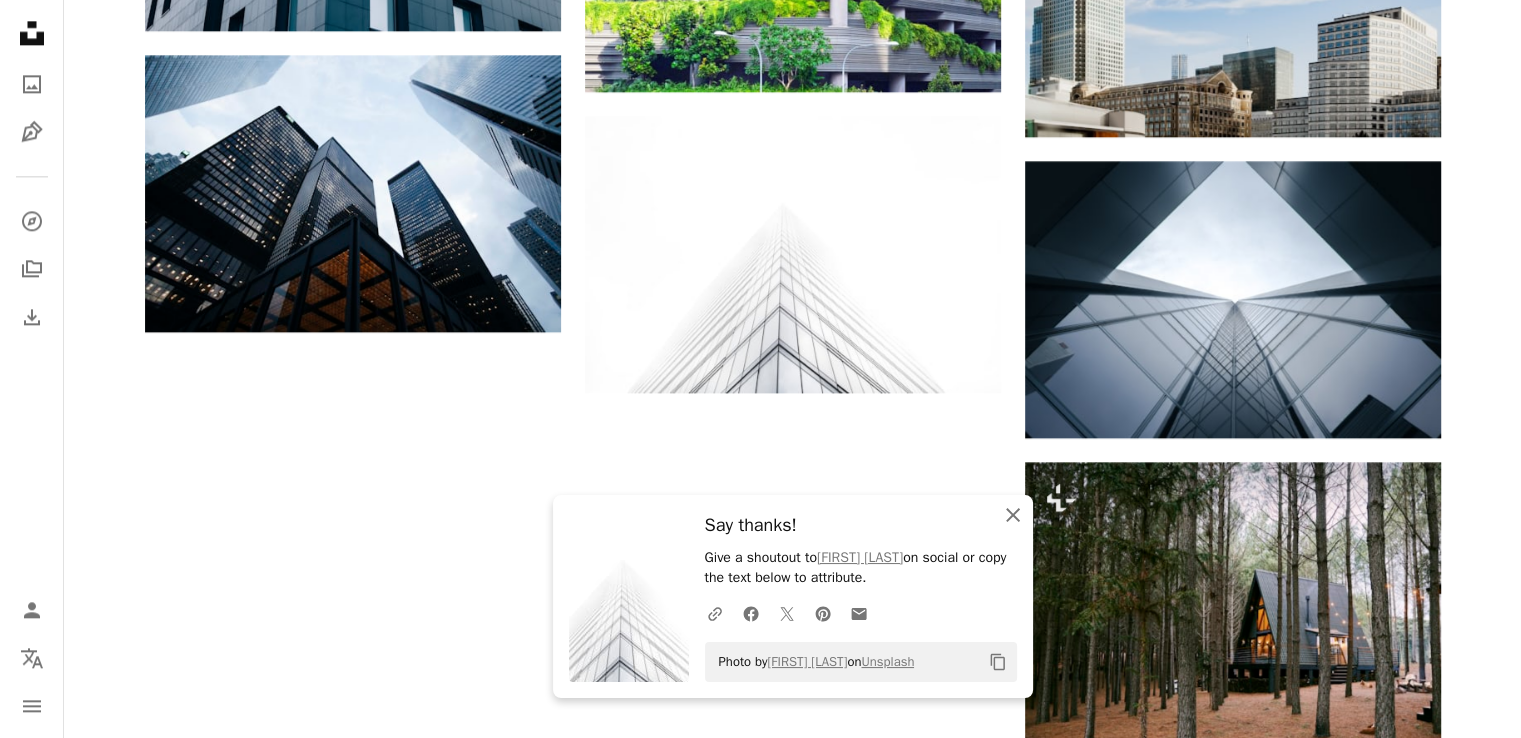 click 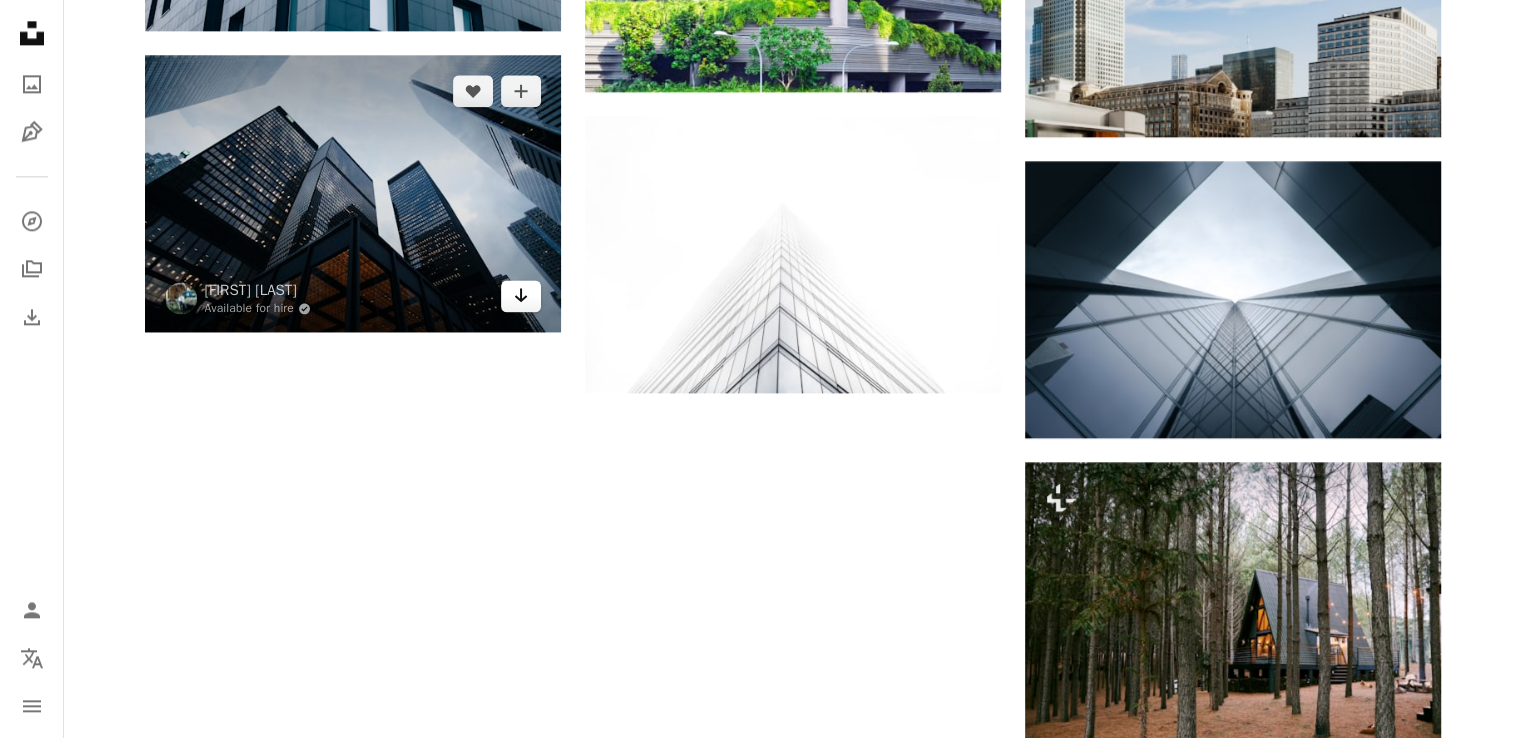 click on "Arrow pointing down" at bounding box center [521, 296] 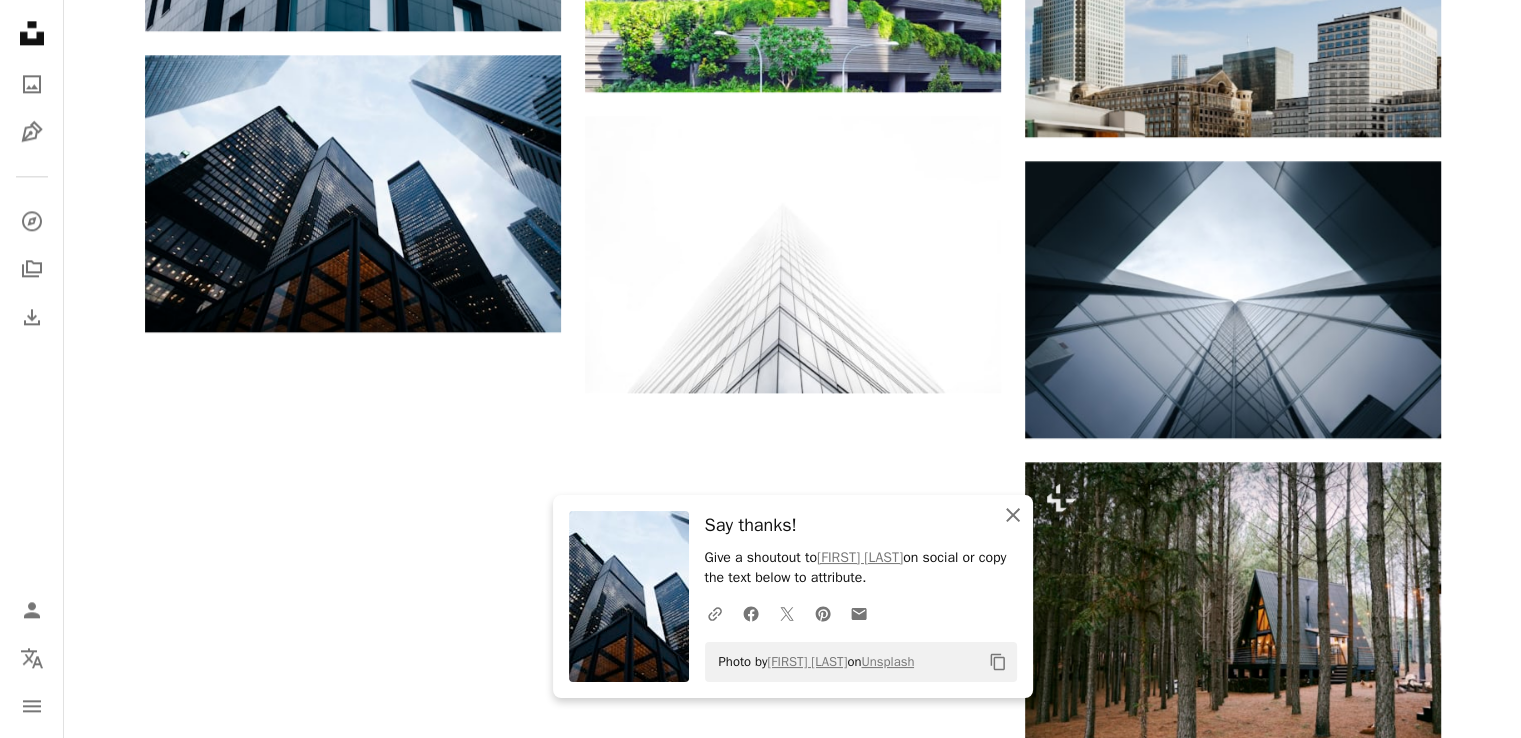 click 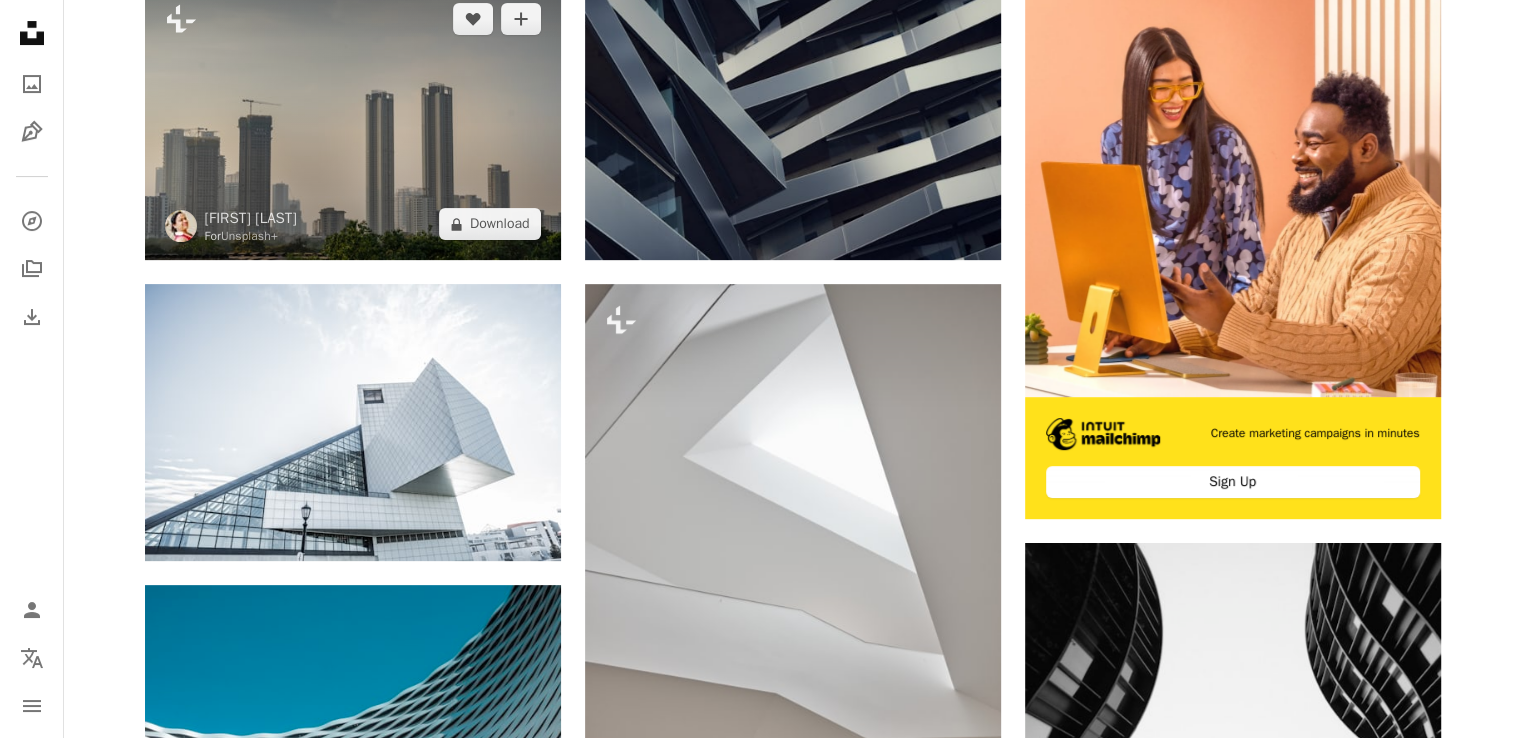 scroll, scrollTop: 333, scrollLeft: 0, axis: vertical 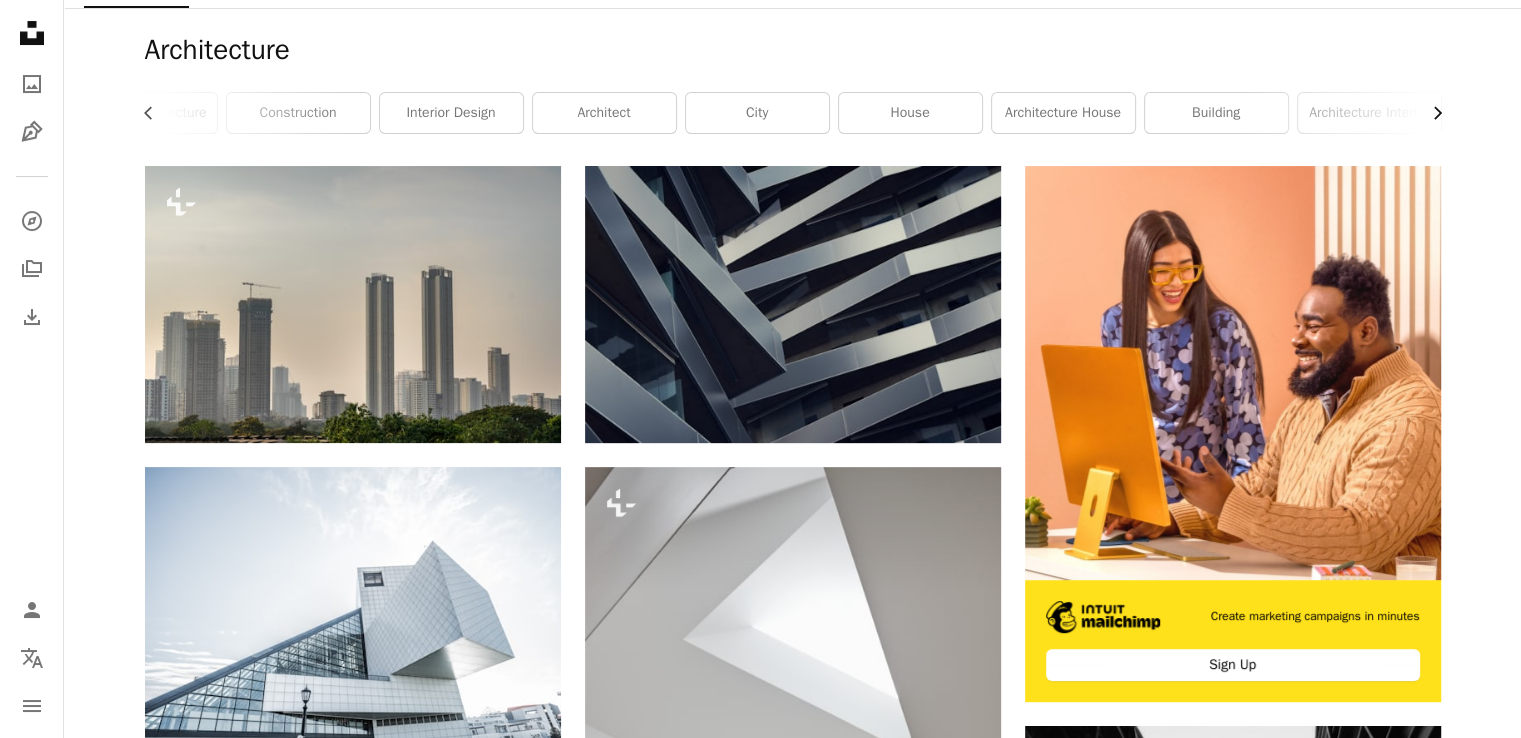 click 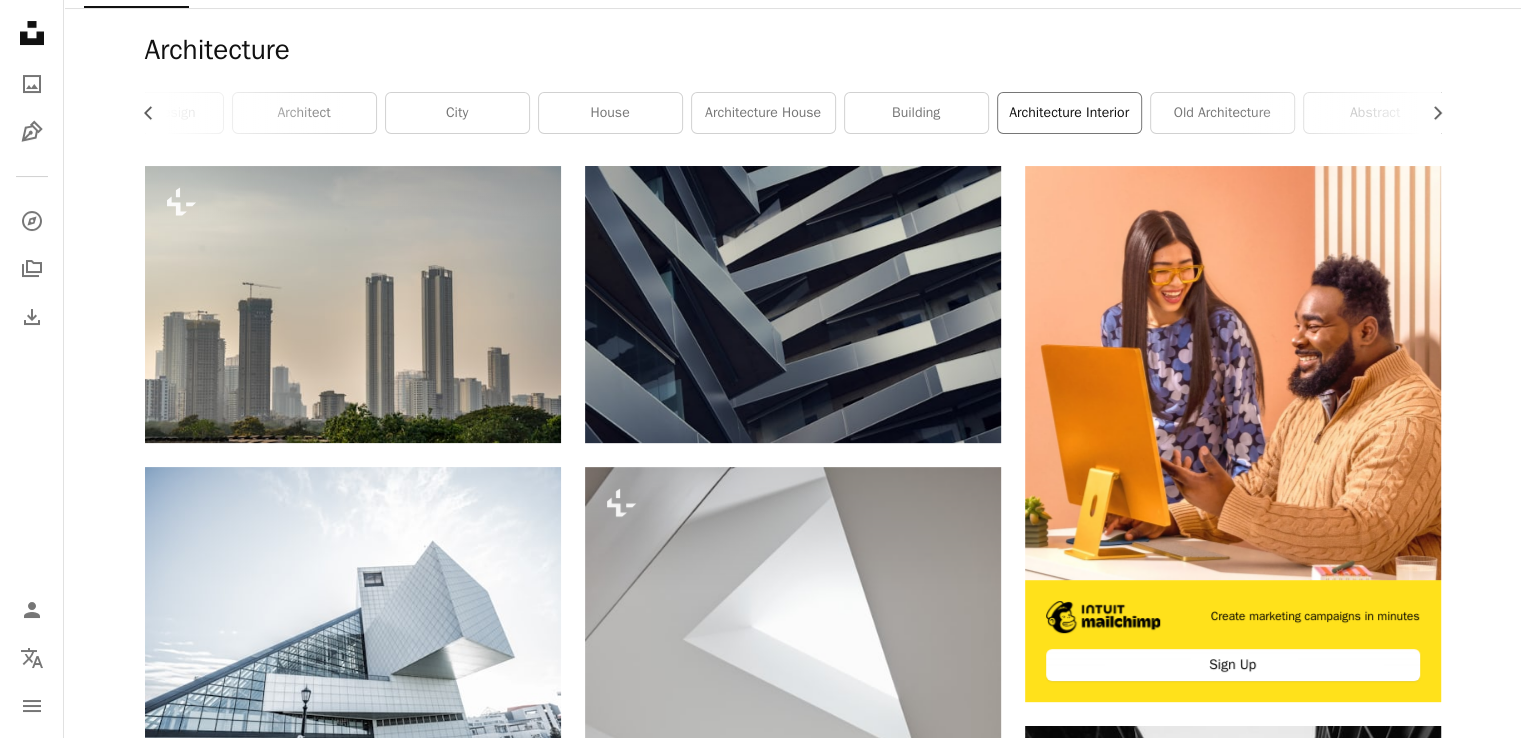 scroll, scrollTop: 0, scrollLeft: 372, axis: horizontal 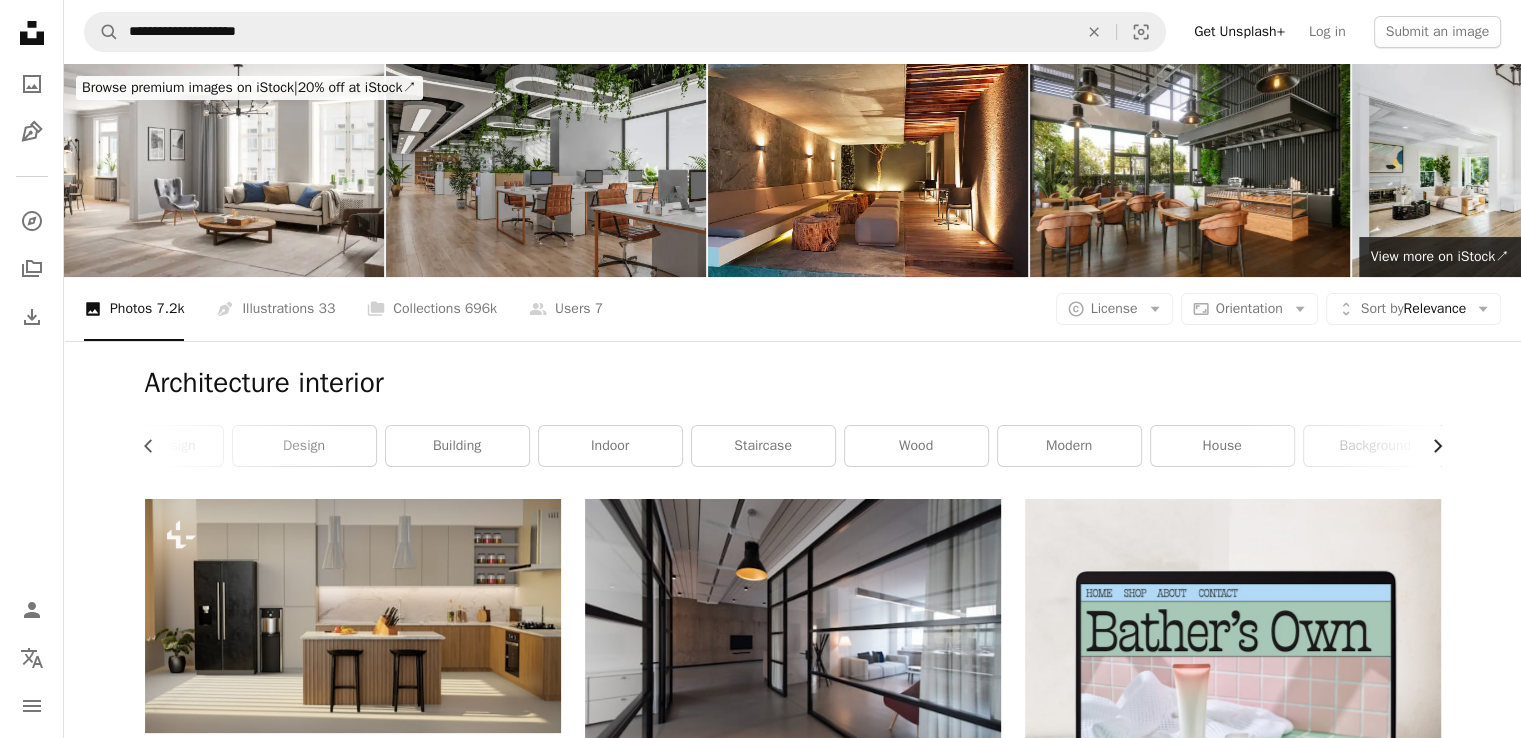 click 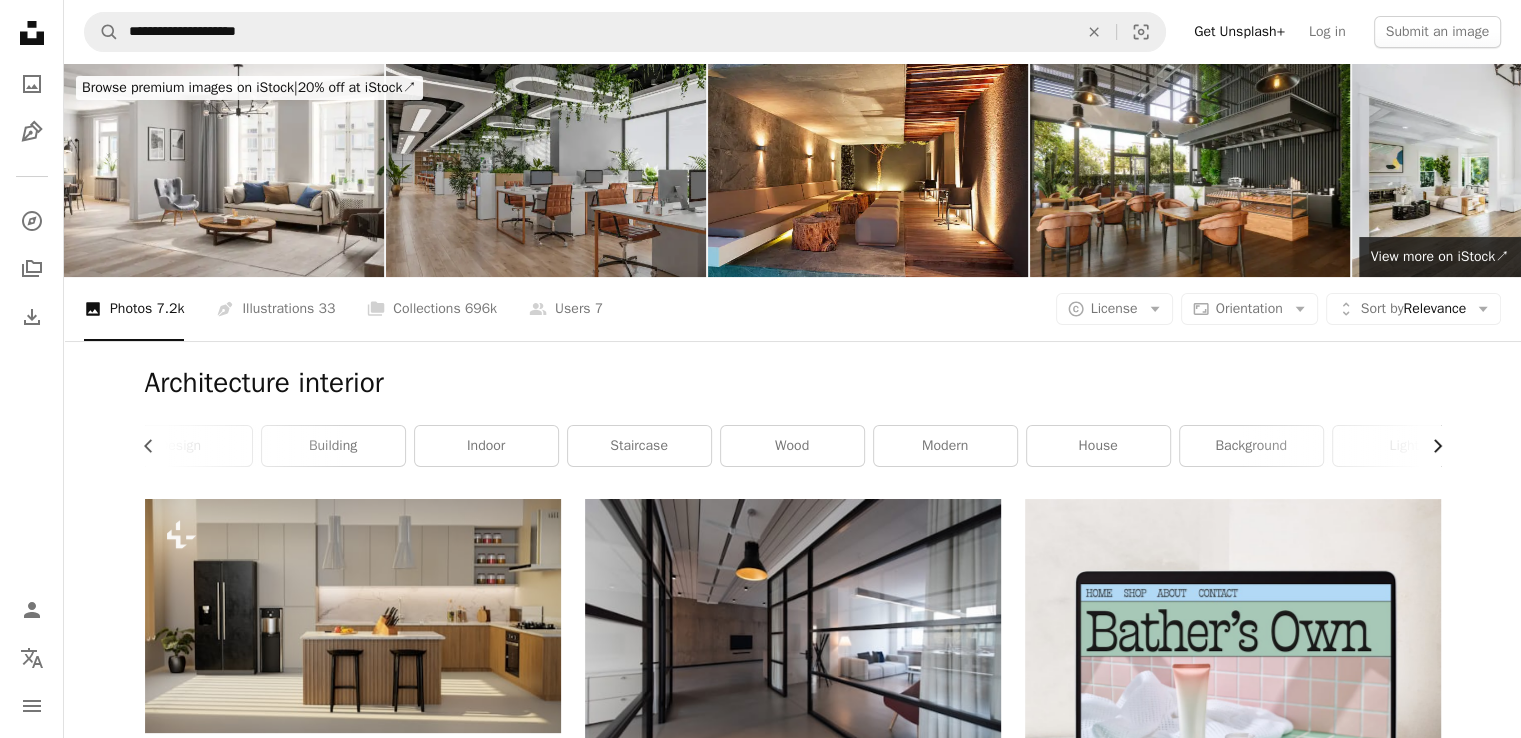 scroll, scrollTop: 0, scrollLeft: 532, axis: horizontal 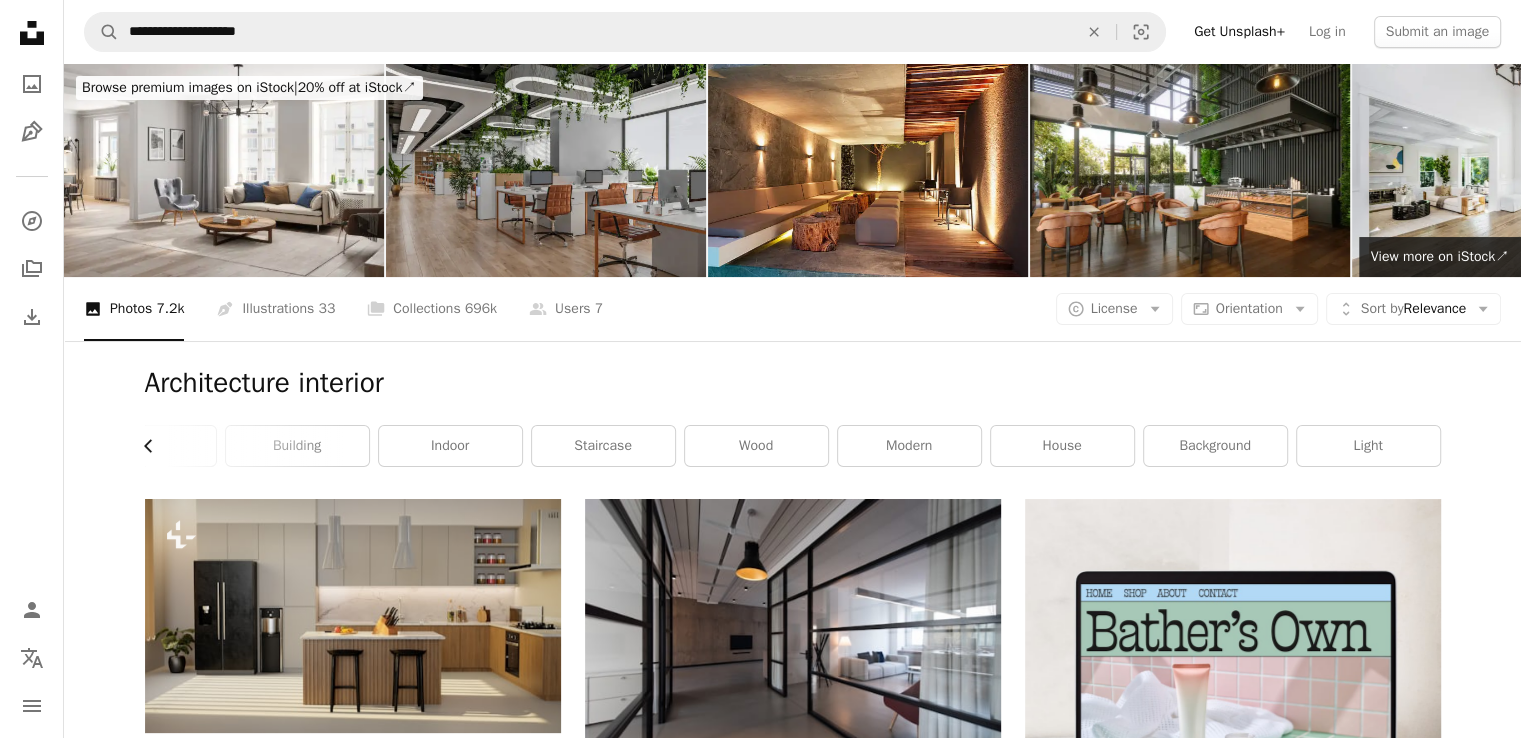 click on "Chevron left" 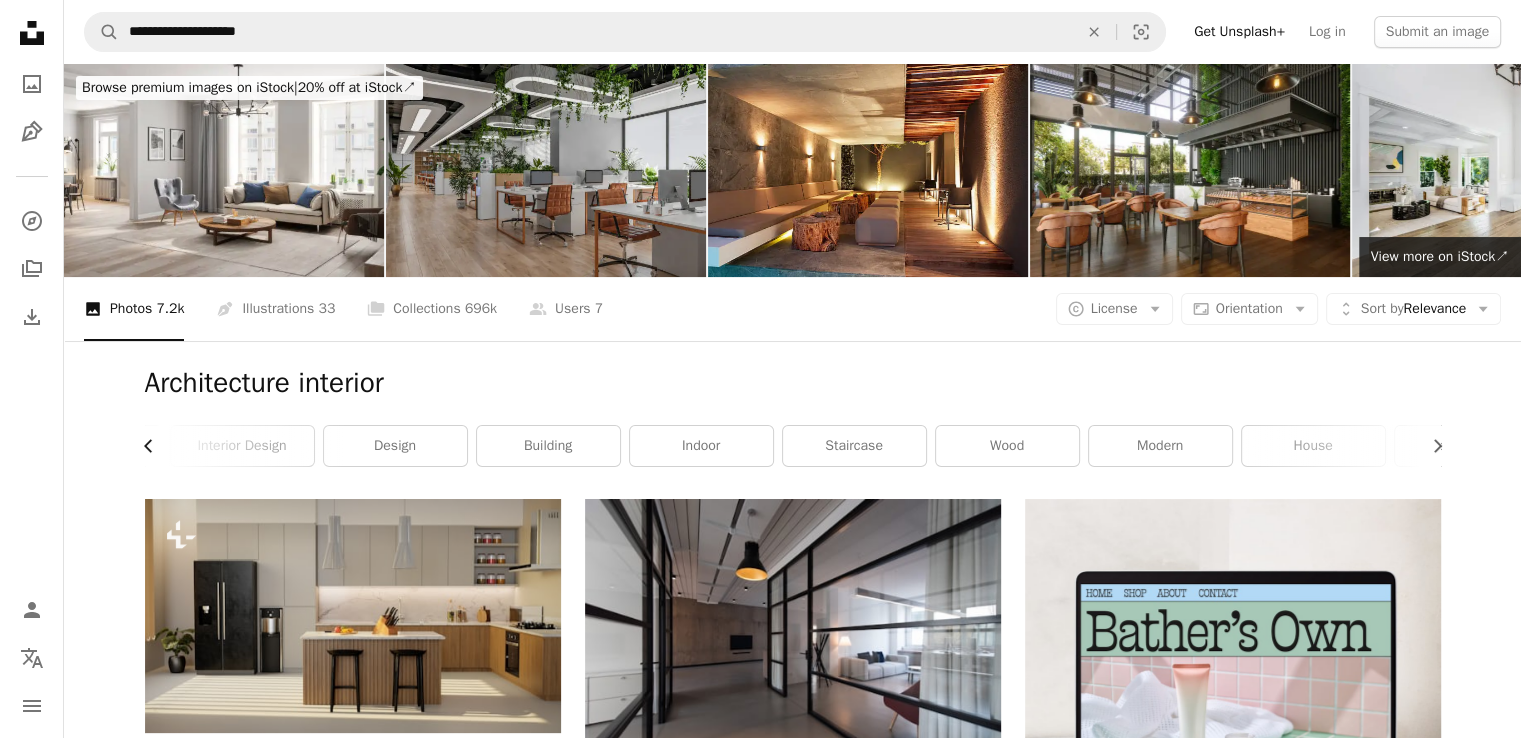 click on "Chevron left" 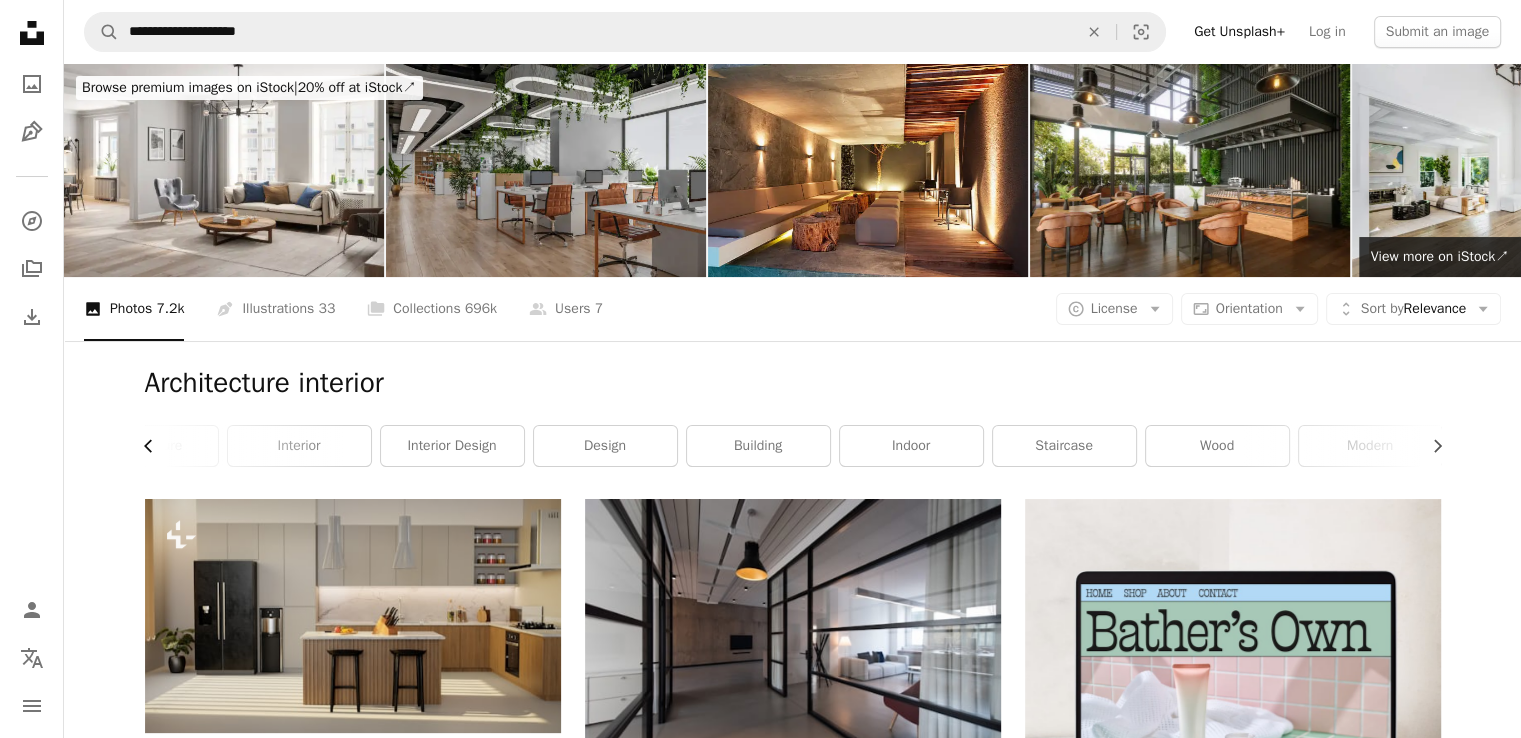 click on "Chevron left" 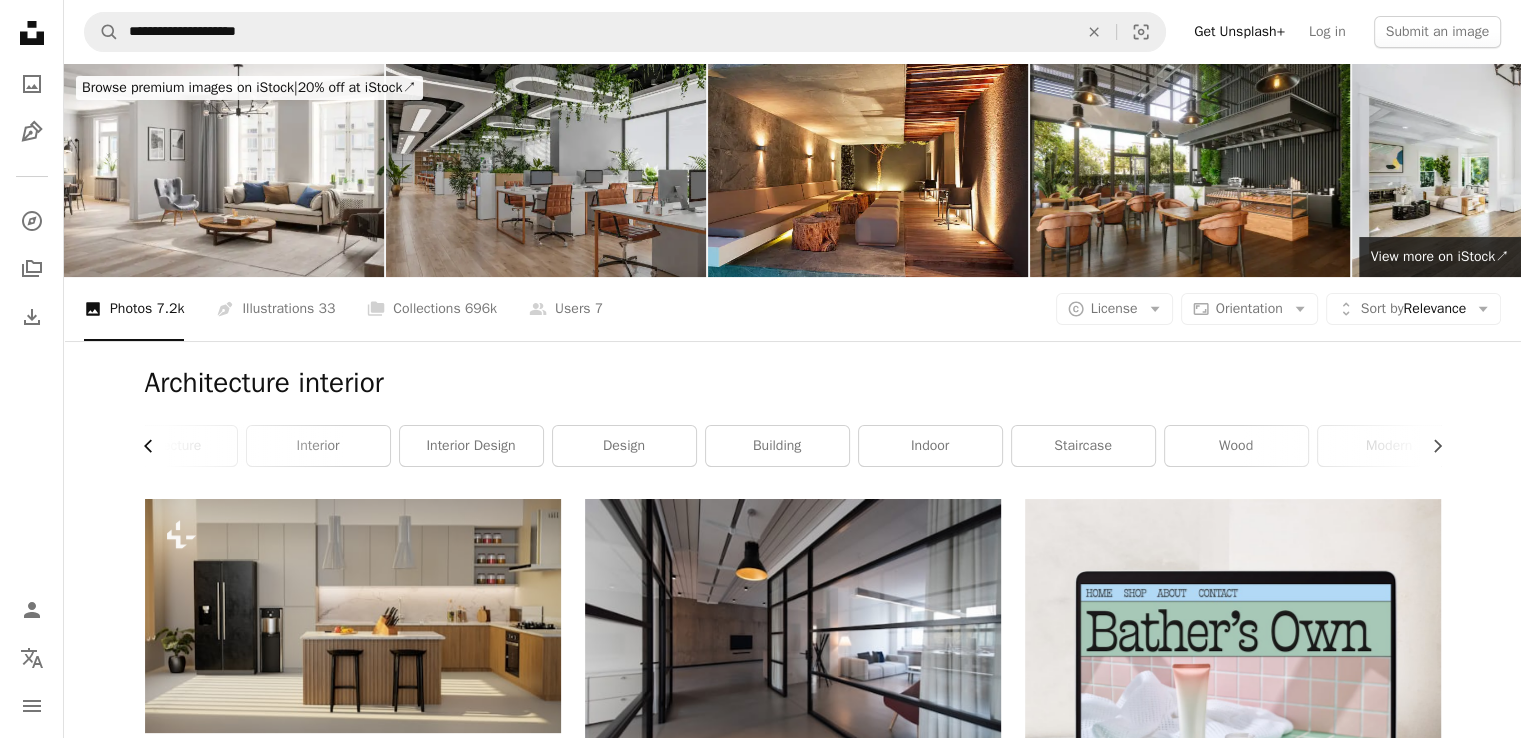 scroll, scrollTop: 0, scrollLeft: 2, axis: horizontal 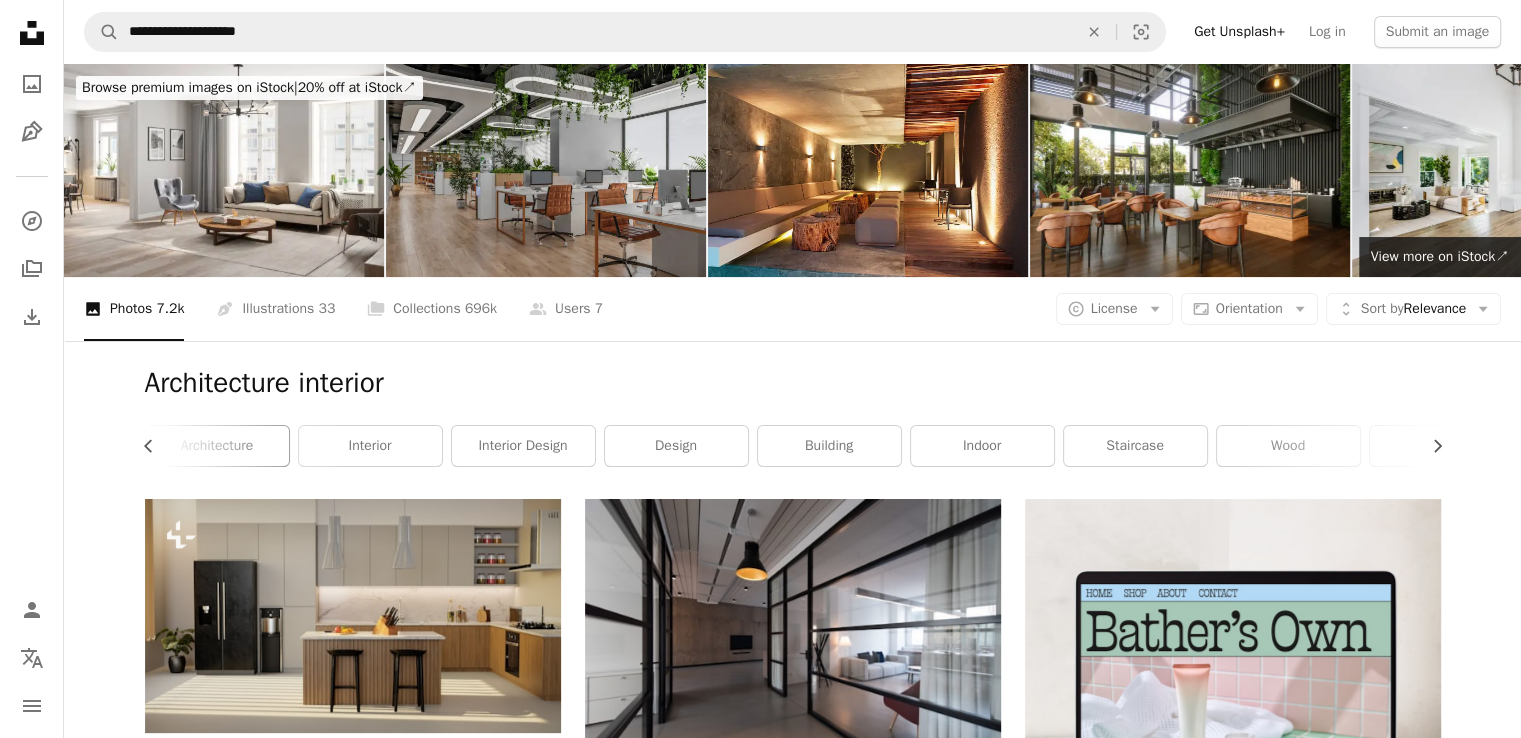 click on "architecture" at bounding box center (217, 446) 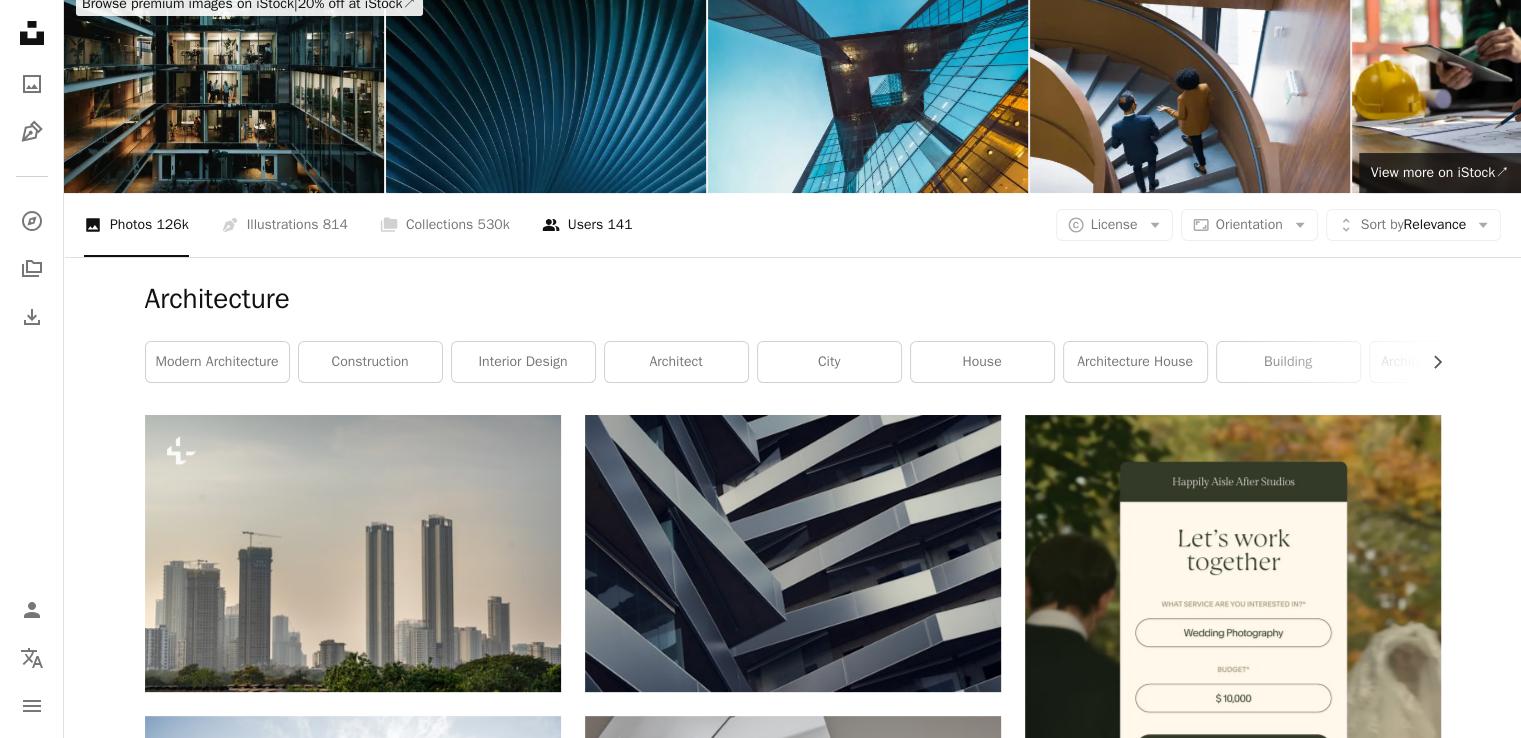 scroll, scrollTop: 0, scrollLeft: 0, axis: both 